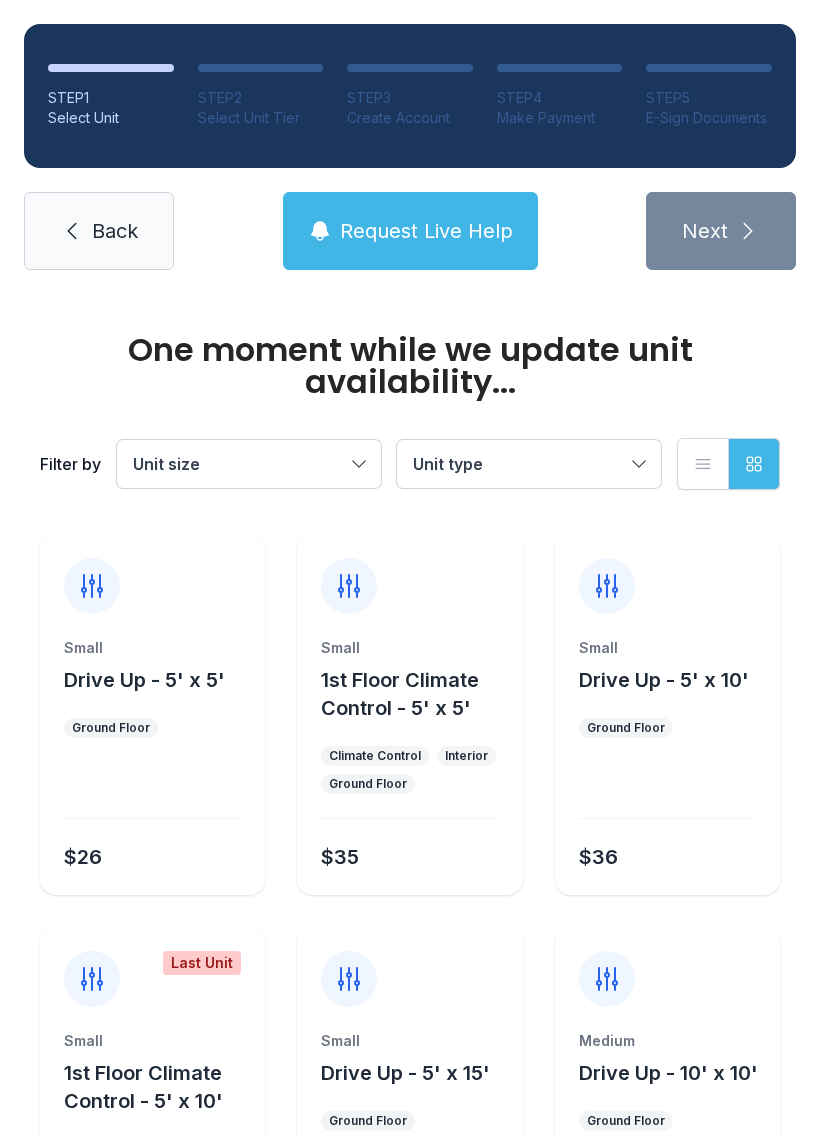 scroll, scrollTop: 0, scrollLeft: 0, axis: both 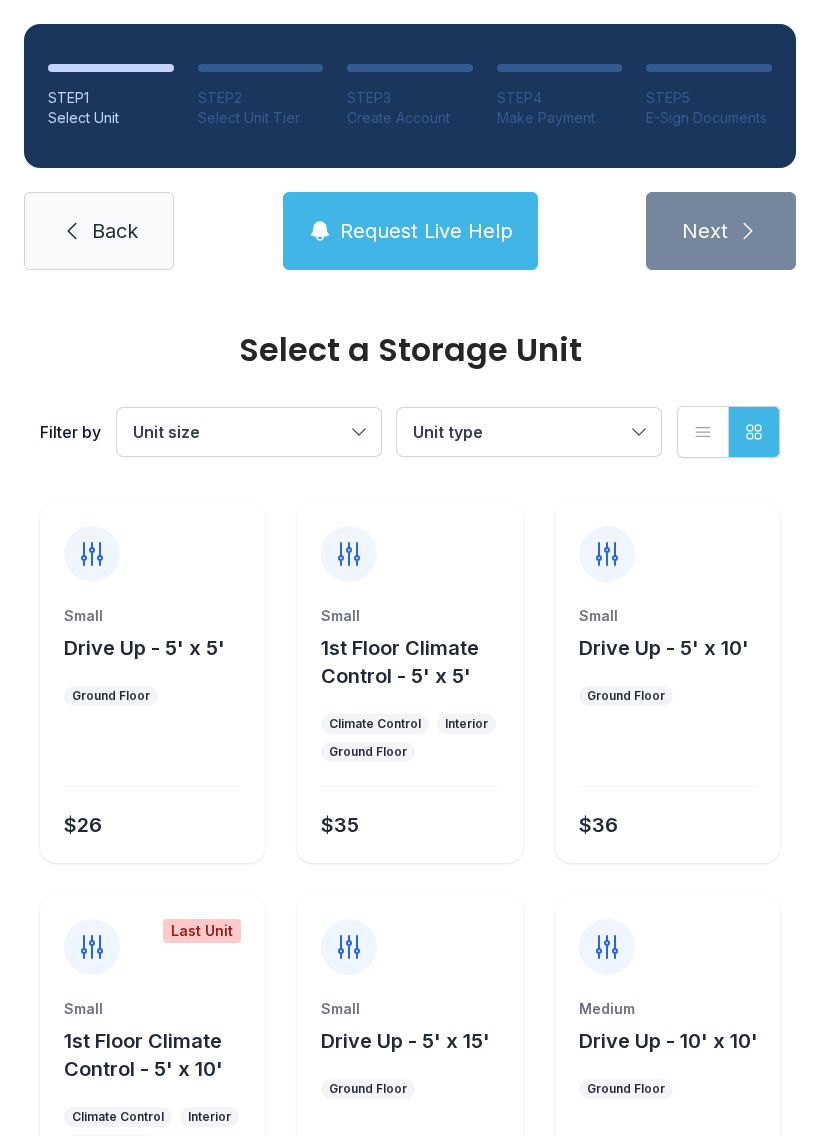 click on "Drive Up - 5' x 10'" at bounding box center [664, 648] 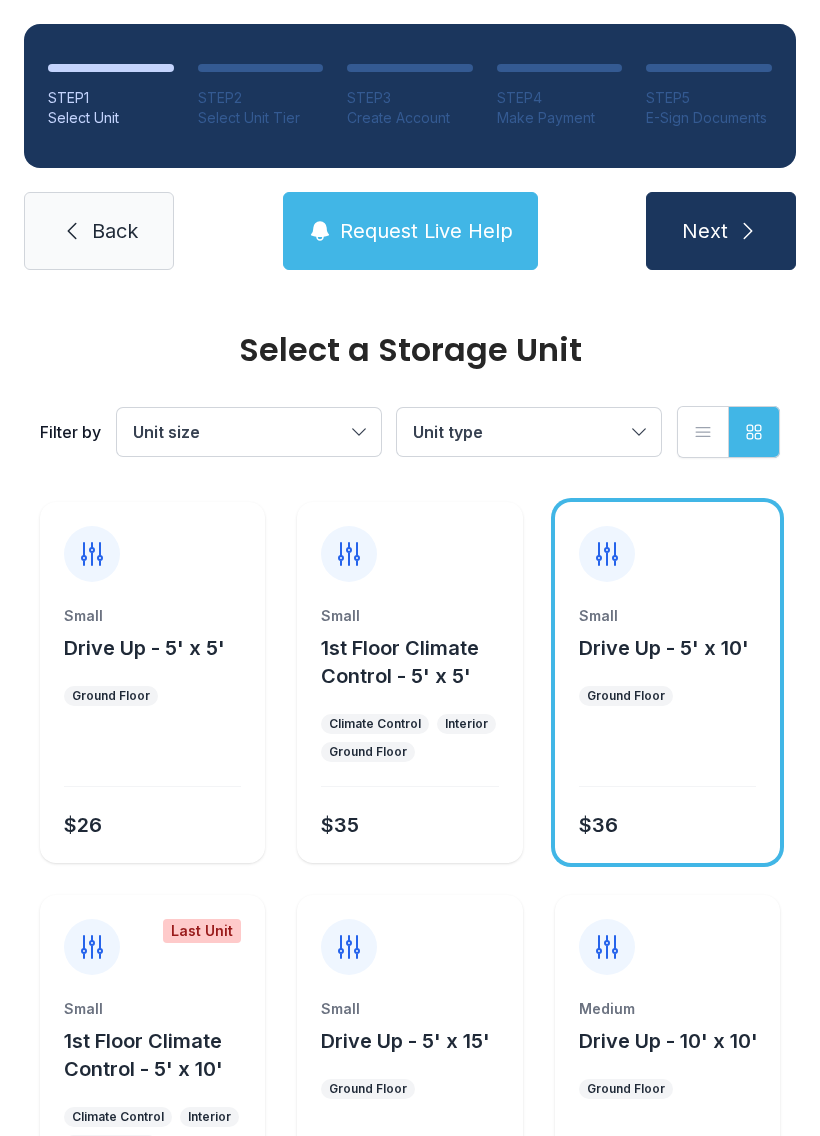 click on "Next" at bounding box center [705, 231] 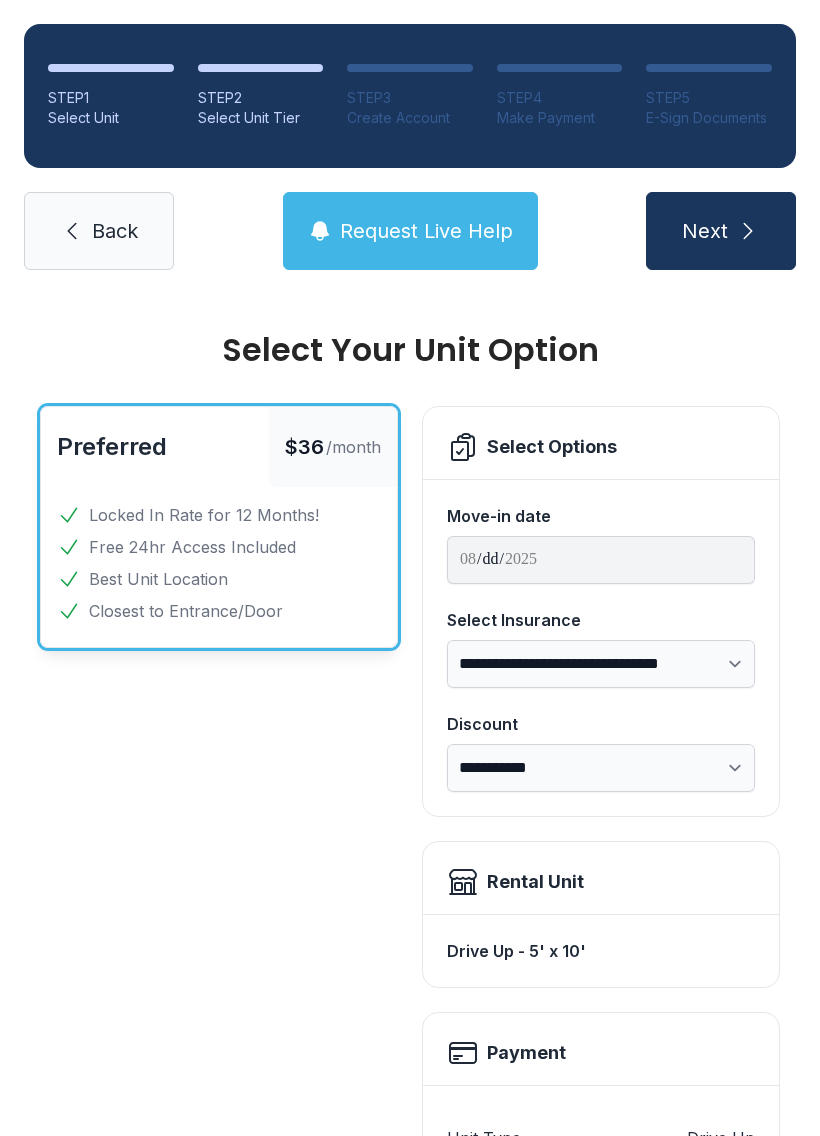 scroll, scrollTop: 0, scrollLeft: 0, axis: both 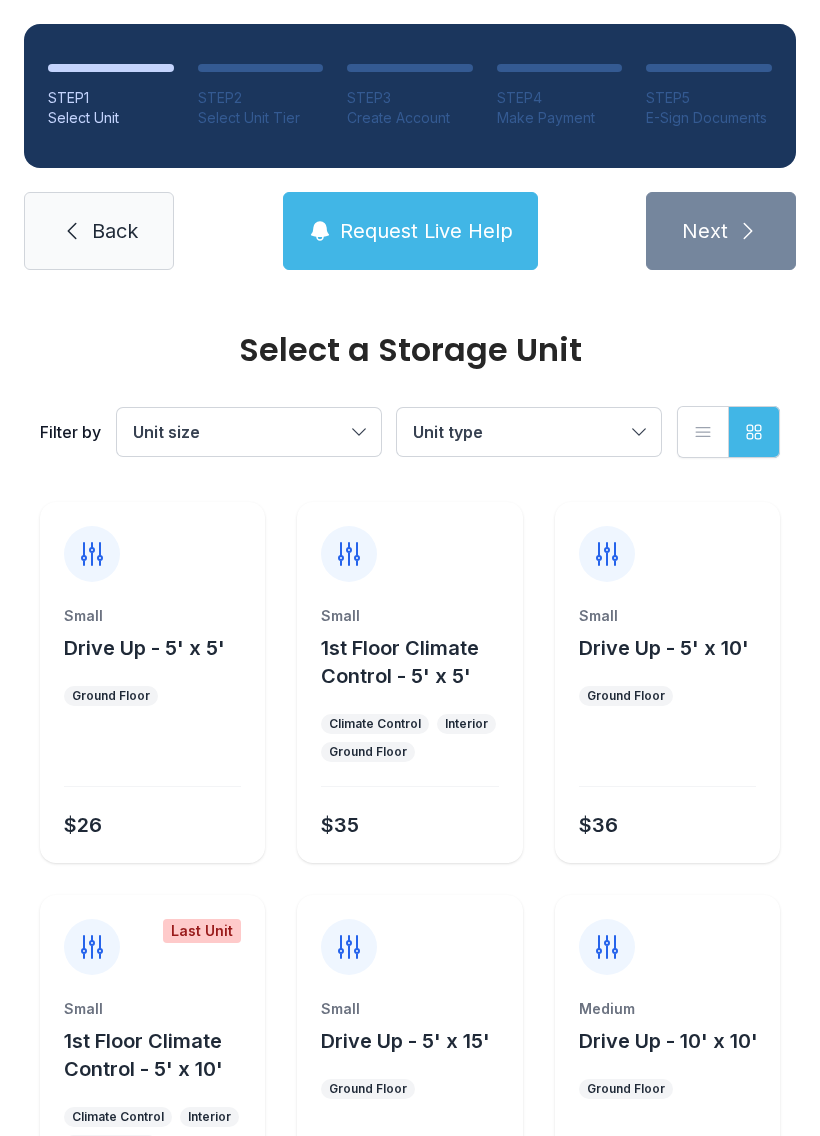 click on "Back" at bounding box center [99, 231] 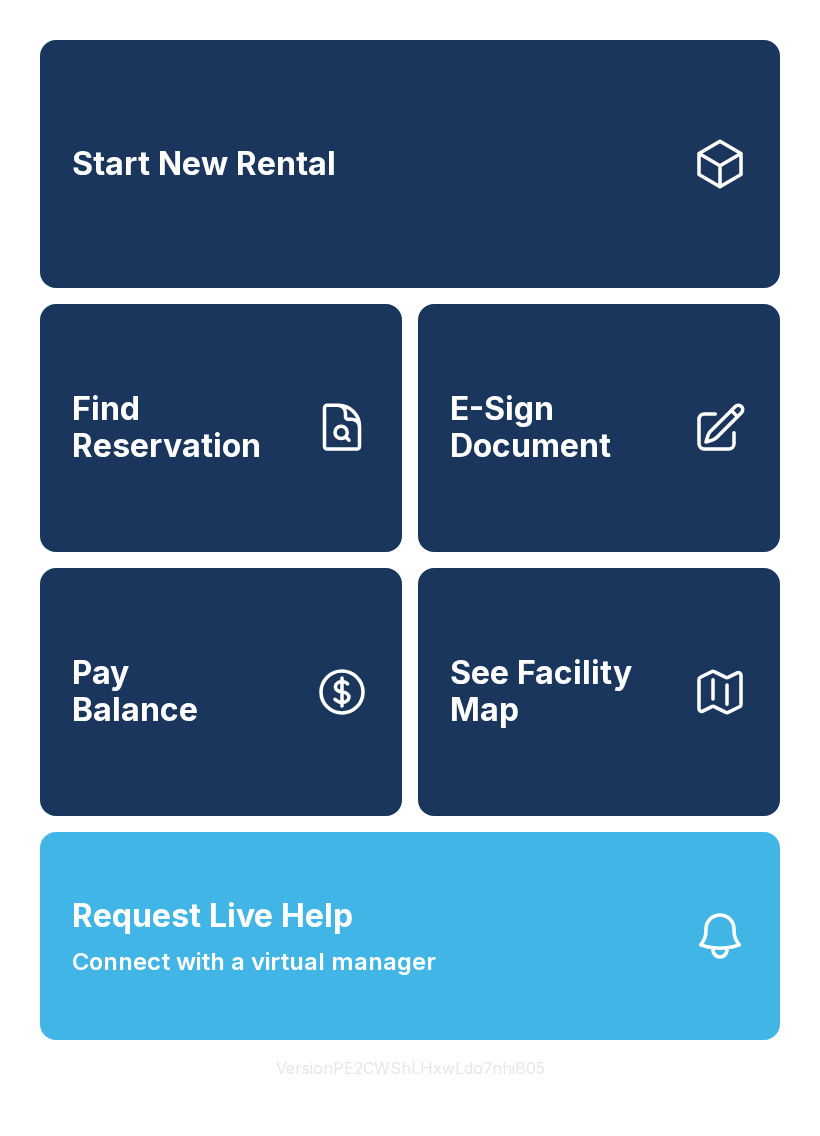 click on "Find Reservation" at bounding box center [185, 427] 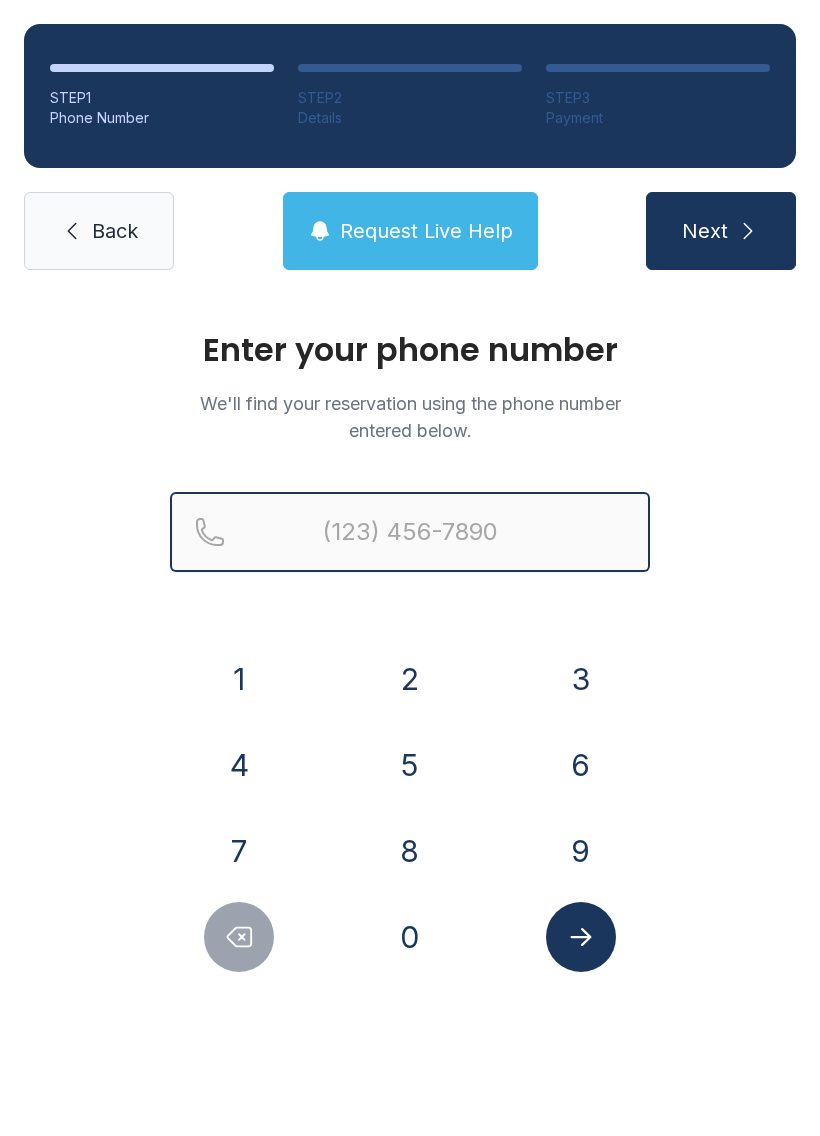 click at bounding box center (410, 532) 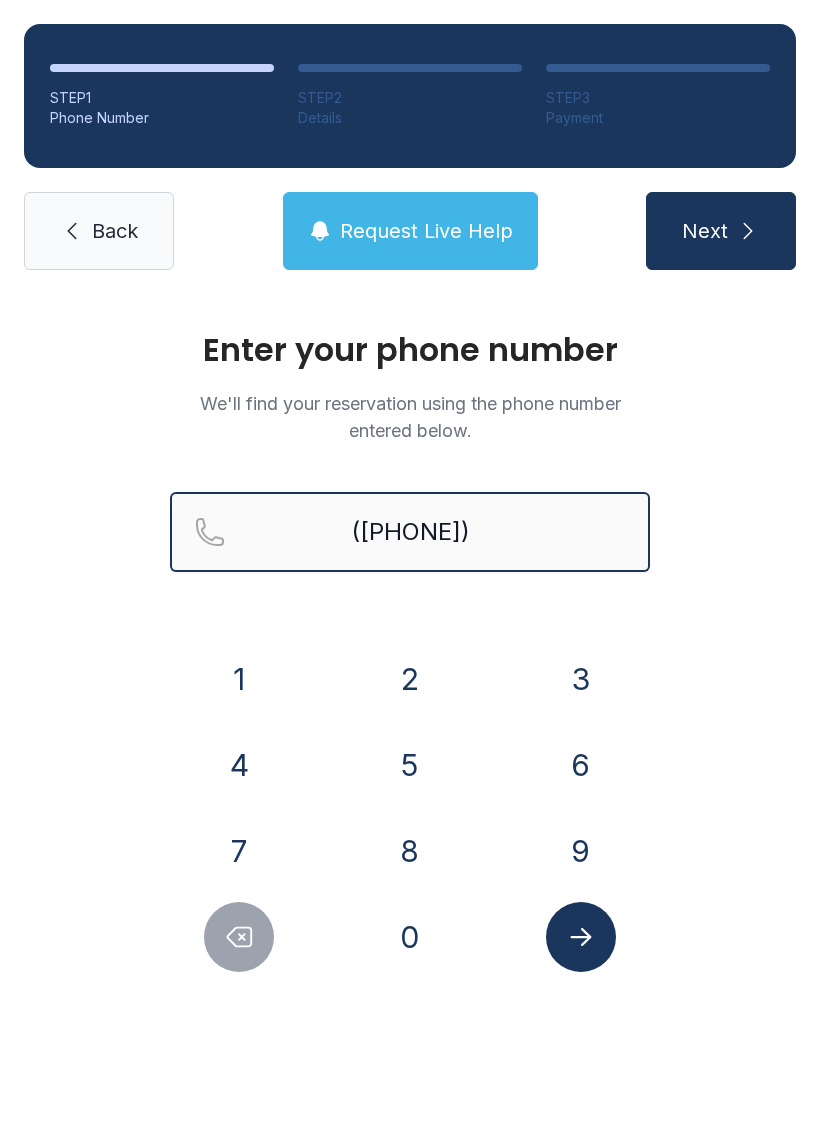 type on "([PHONE])" 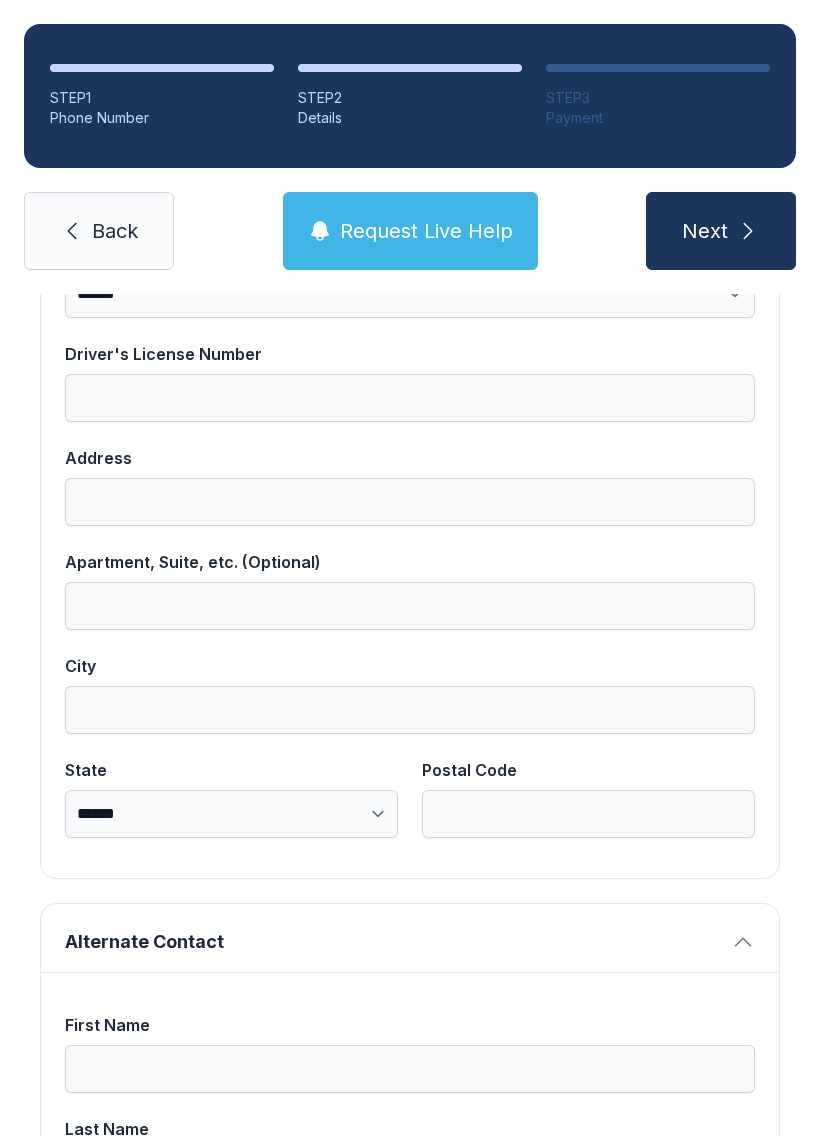 scroll, scrollTop: 1025, scrollLeft: 0, axis: vertical 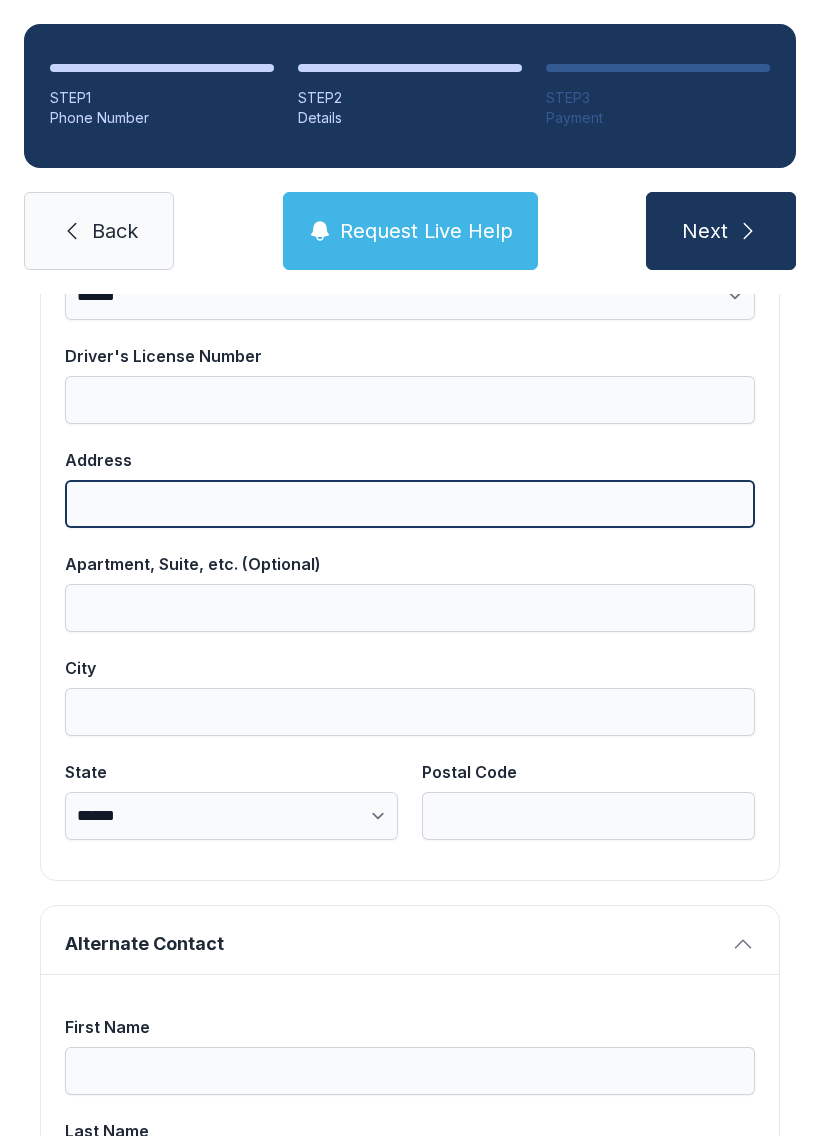 click on "Address" at bounding box center (410, 504) 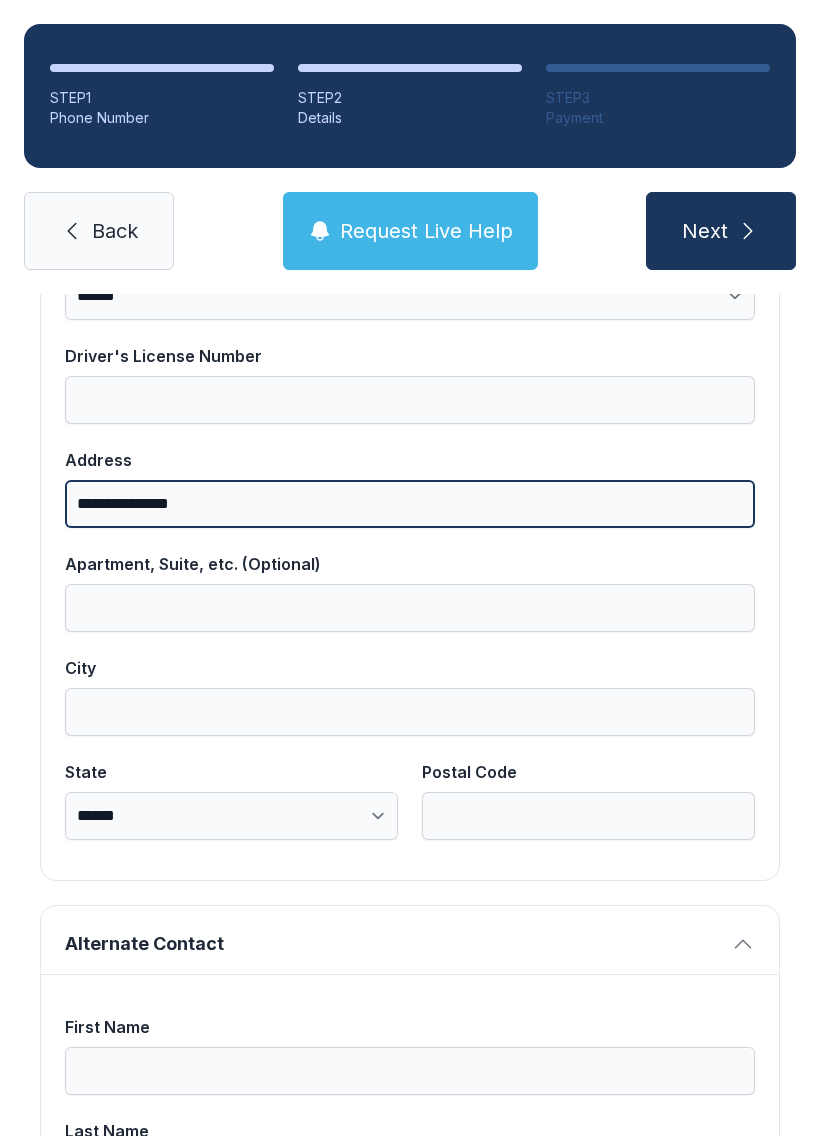 type on "**********" 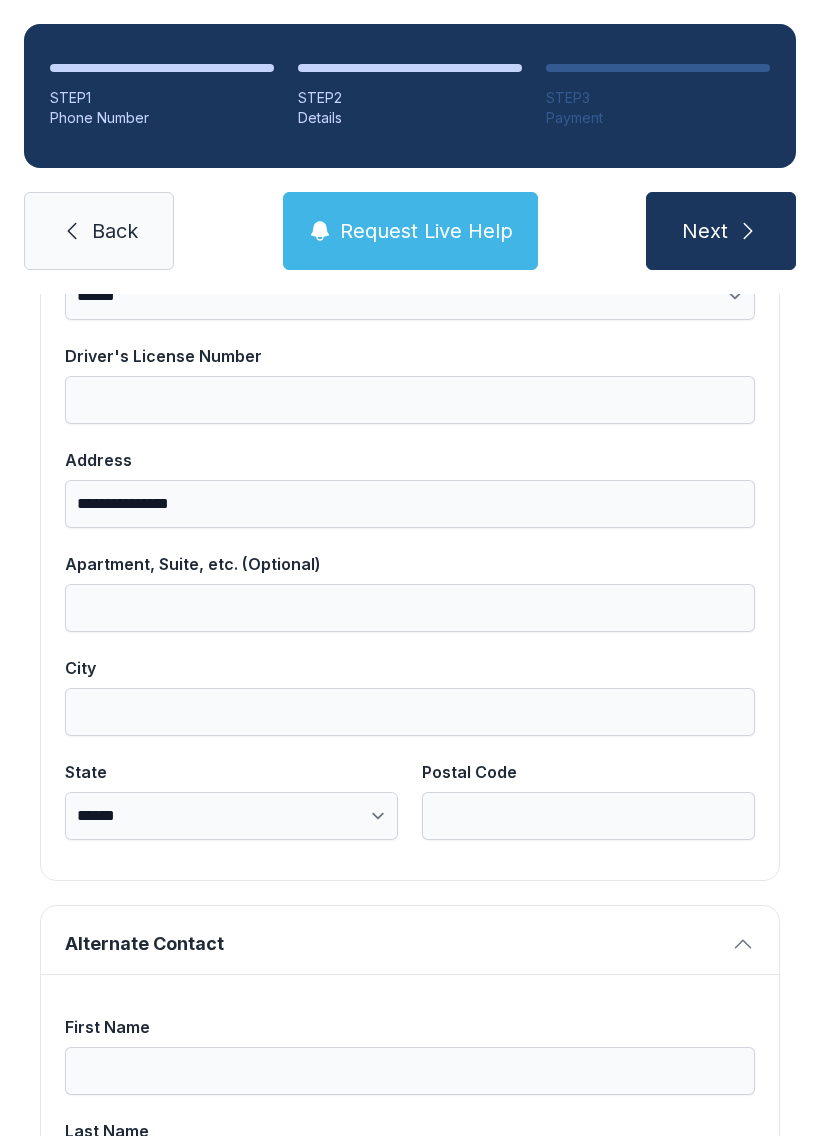 click on "City" at bounding box center (410, 712) 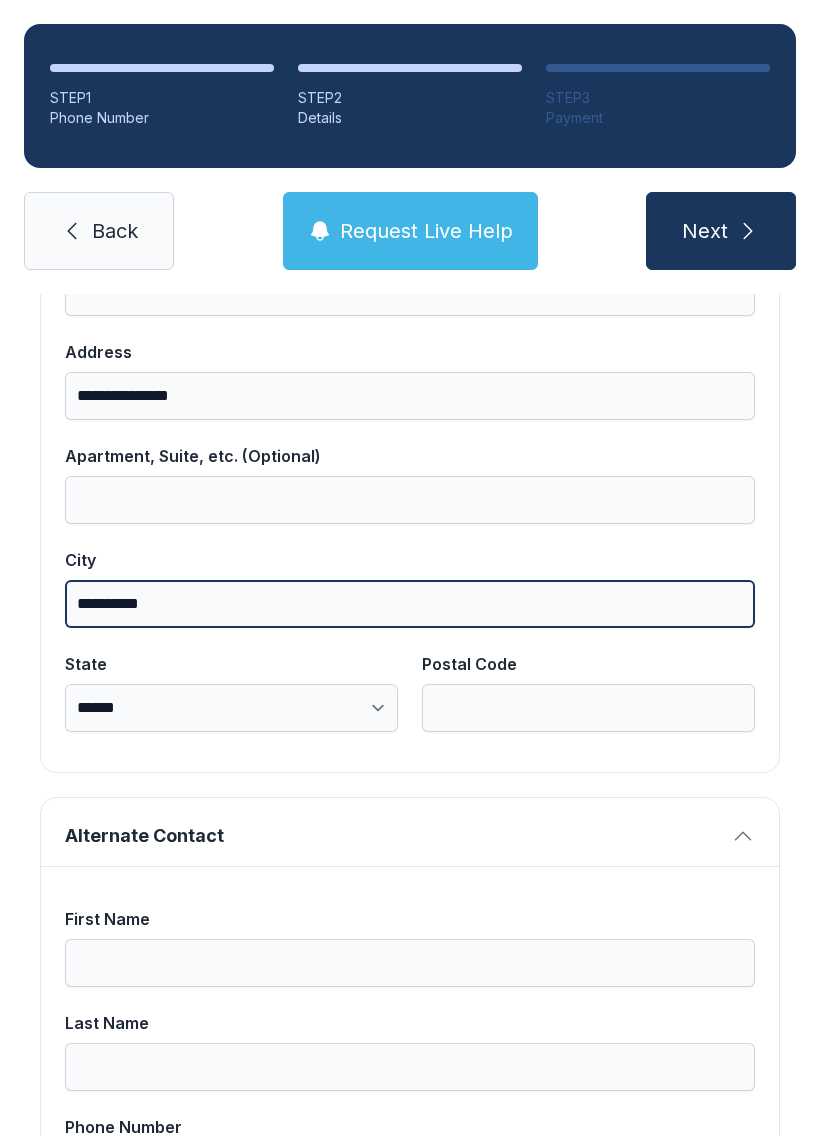 scroll, scrollTop: 1213, scrollLeft: 0, axis: vertical 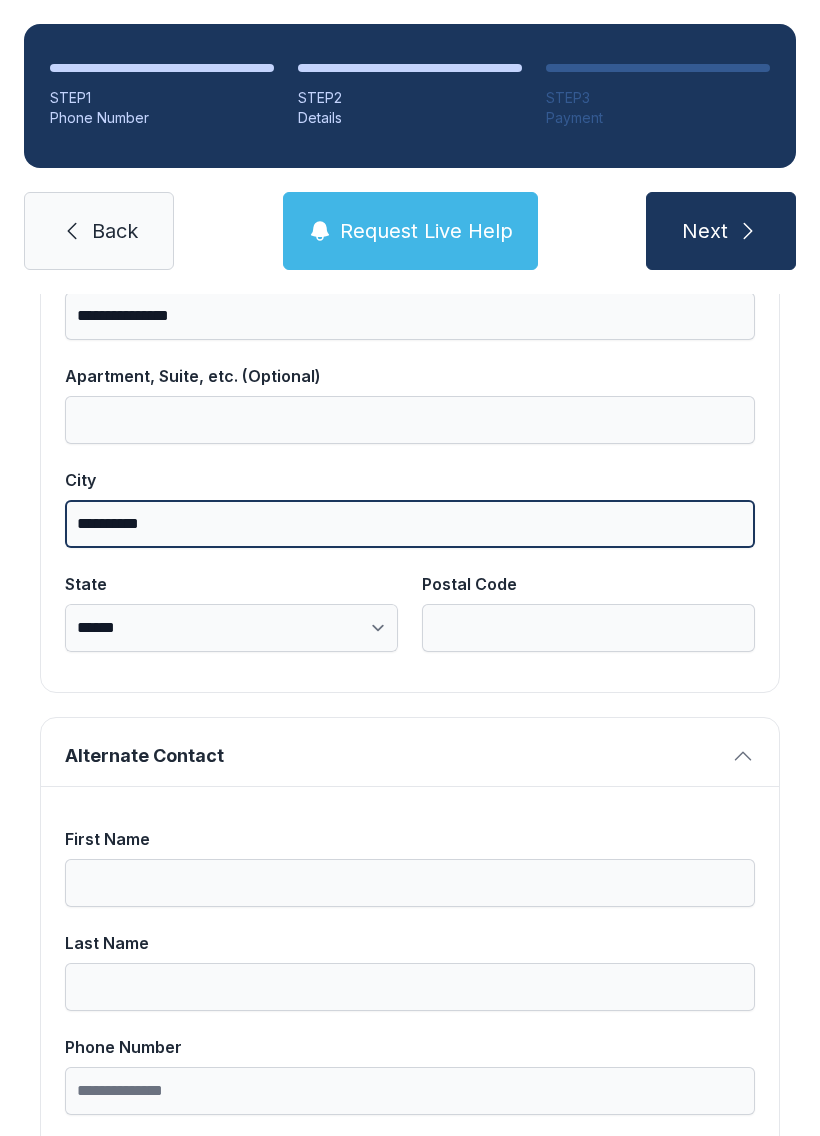 type on "**********" 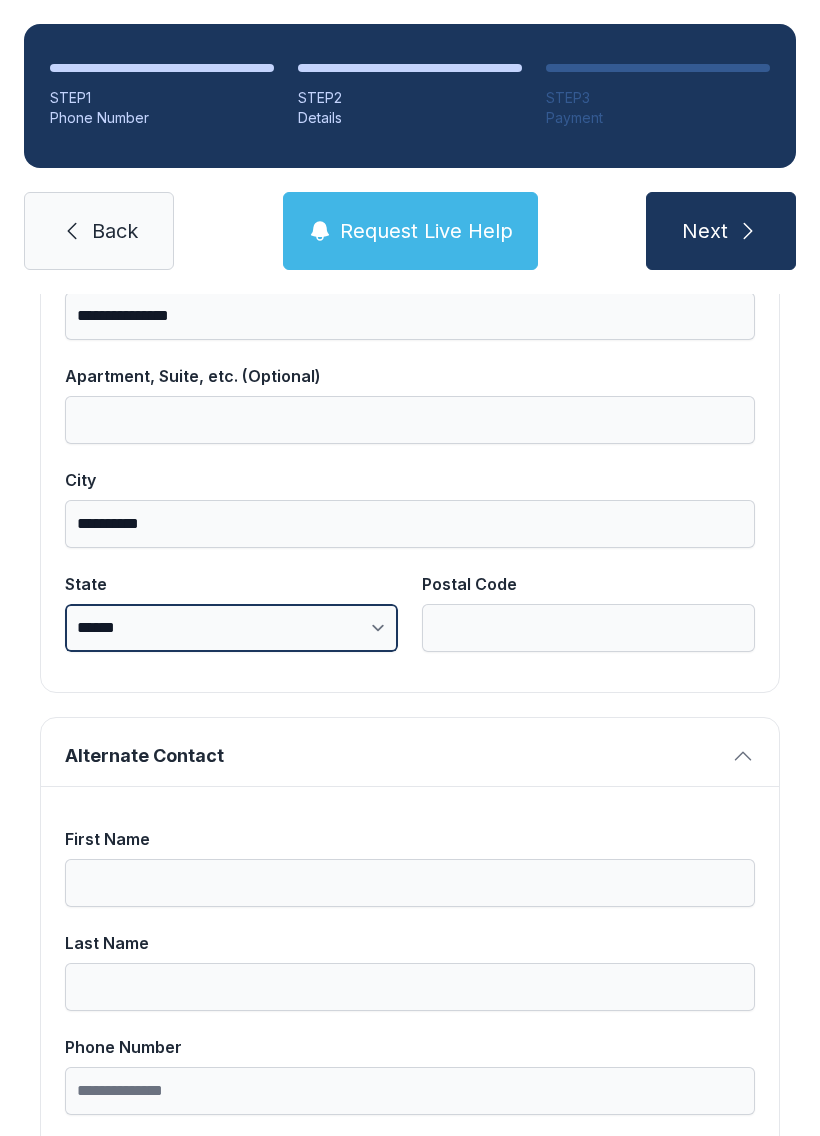click on "**********" at bounding box center [231, 628] 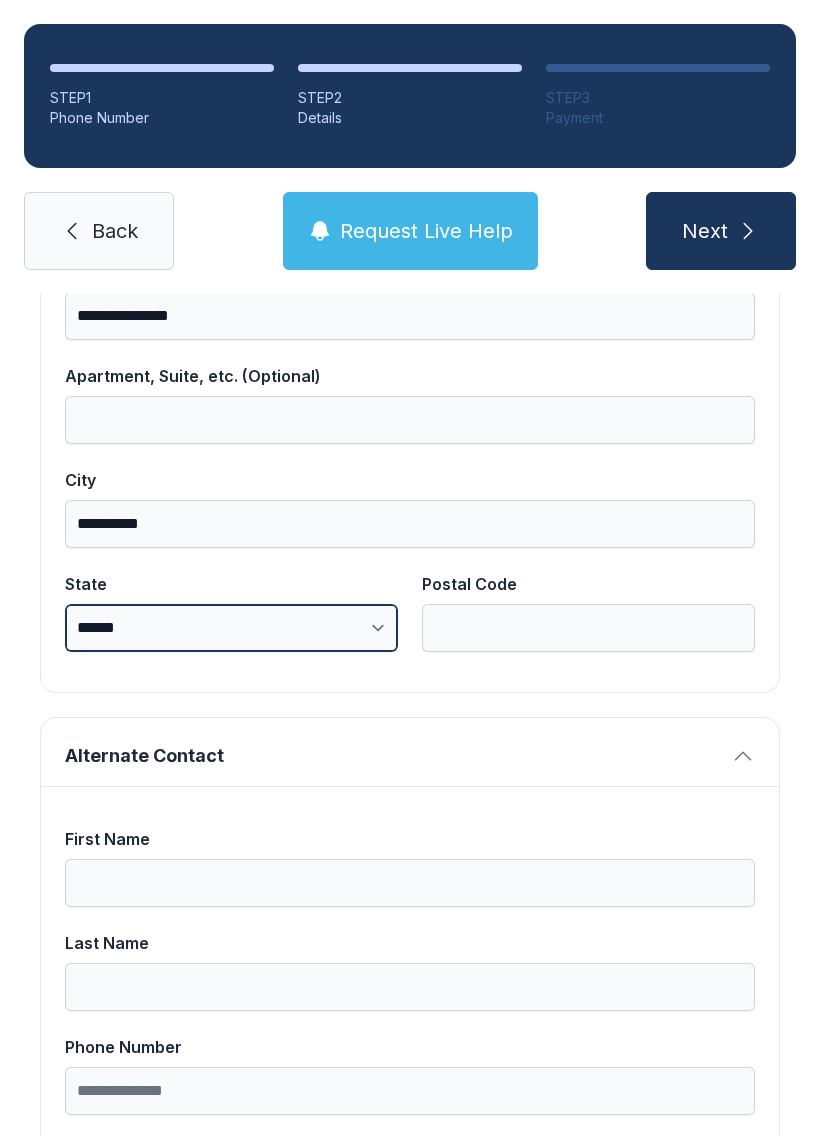 select on "**" 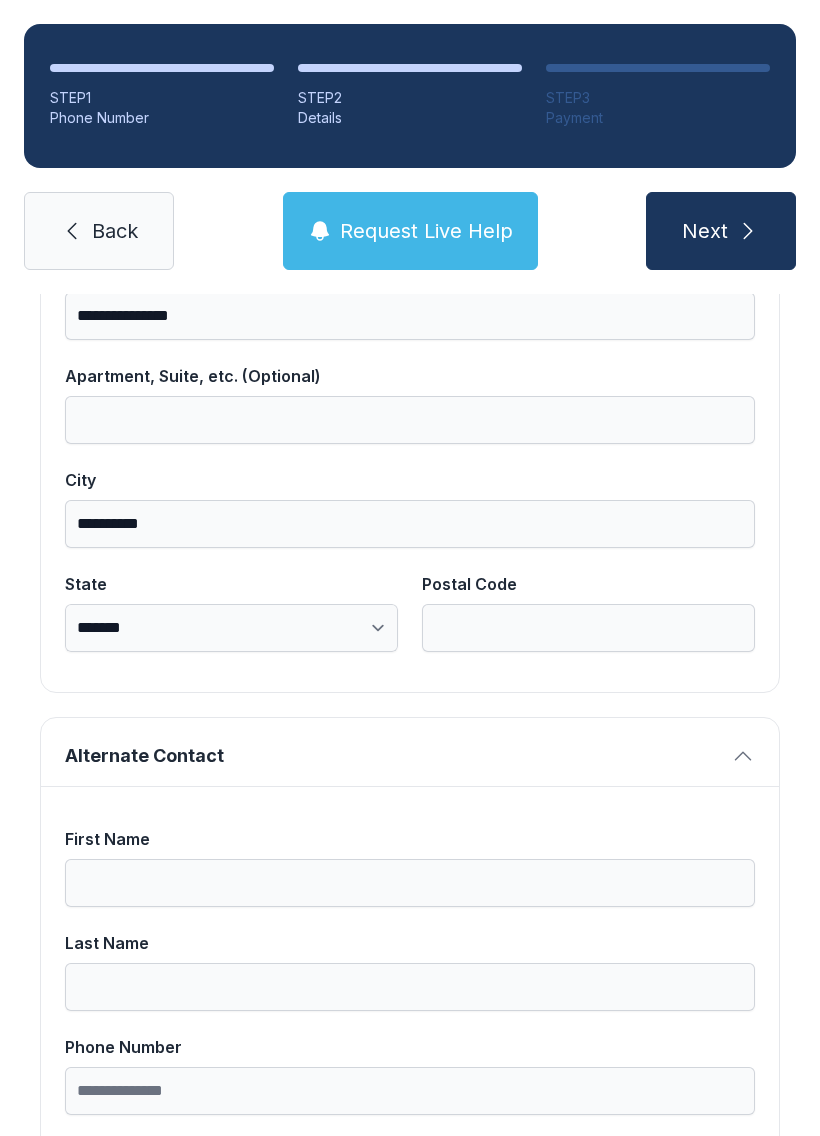 click on "Postal Code" at bounding box center [588, 628] 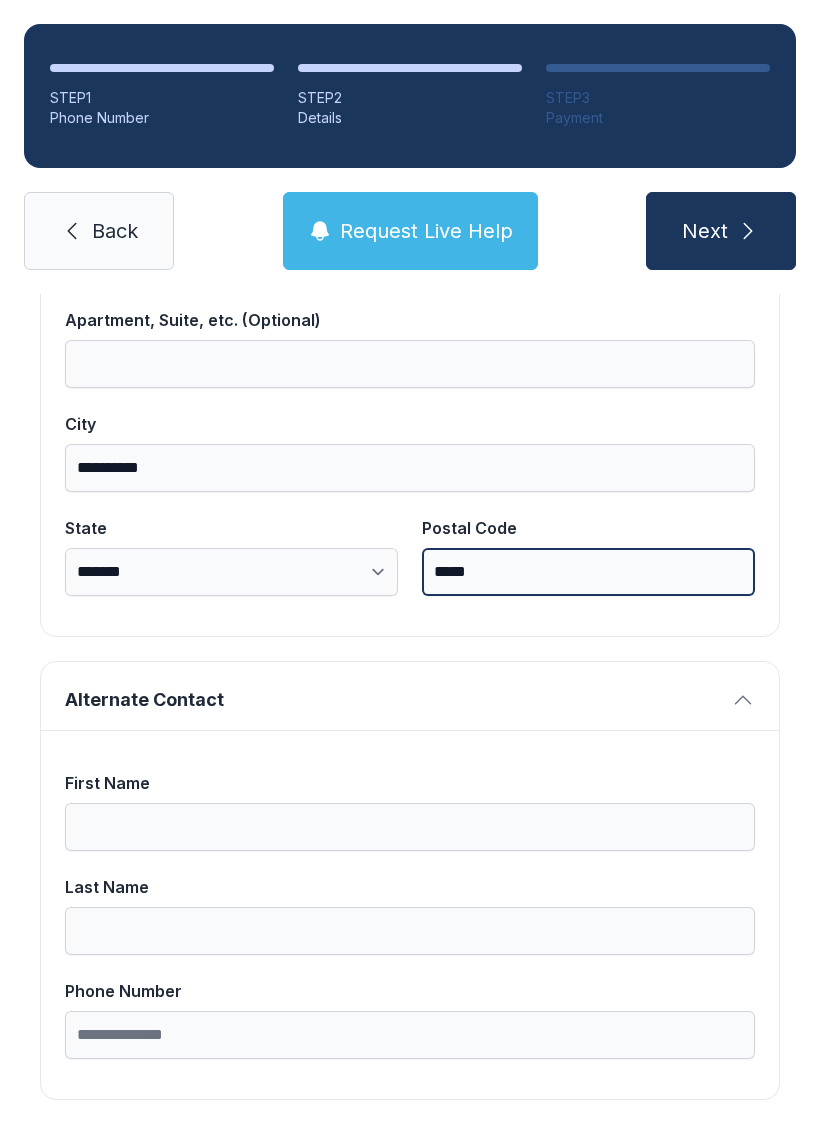 type on "*****" 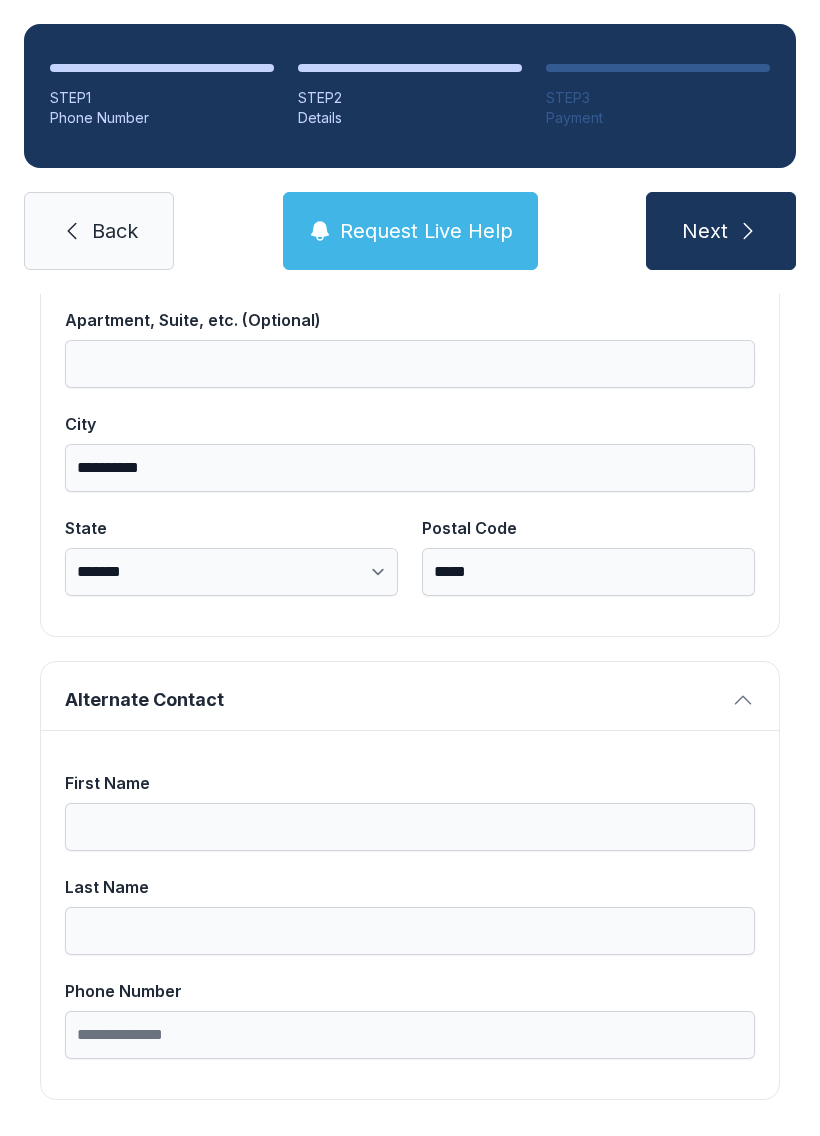 click on "Next" at bounding box center (721, 231) 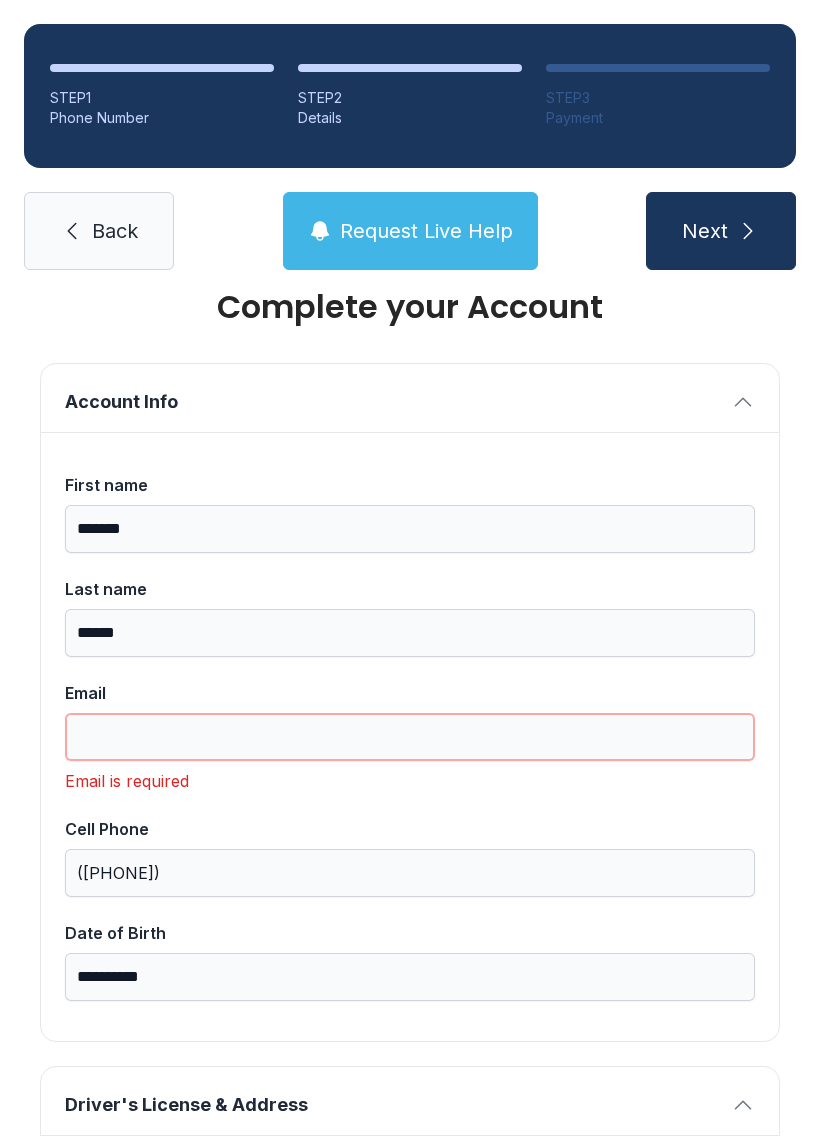 click on "Email" at bounding box center [410, 737] 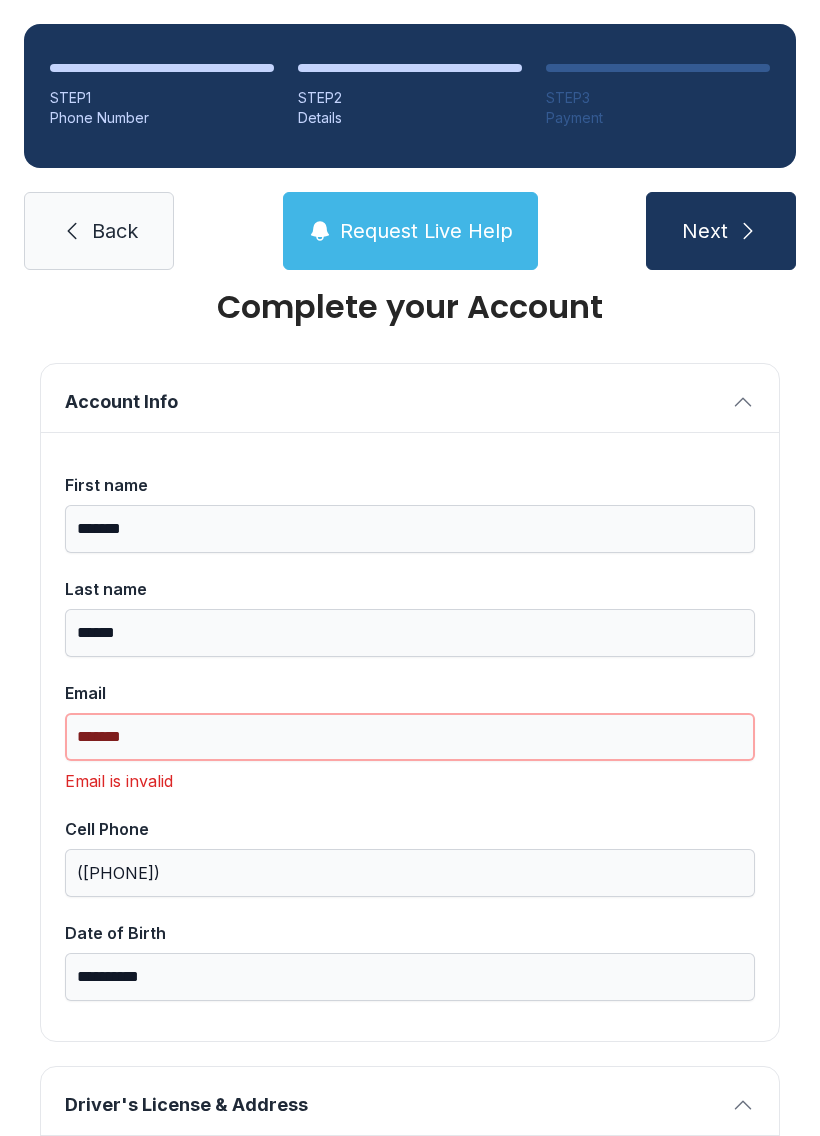 type on "********" 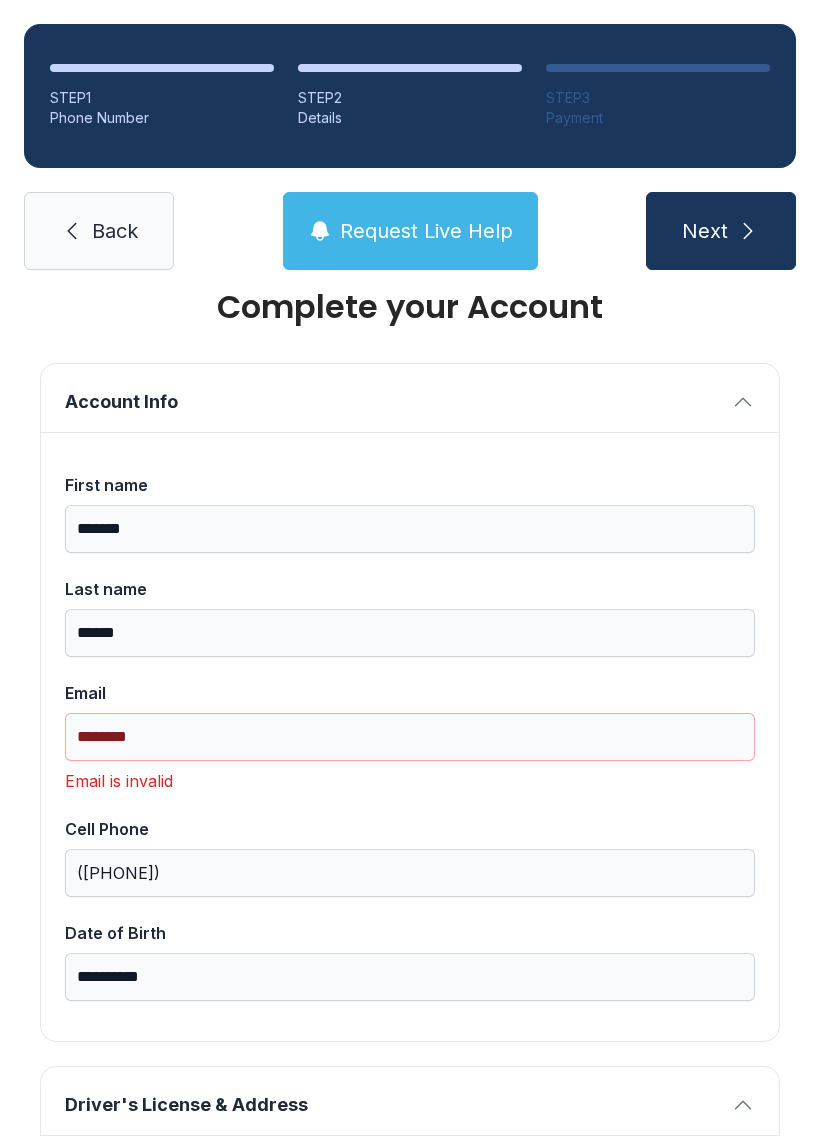 click on "Back" at bounding box center (115, 231) 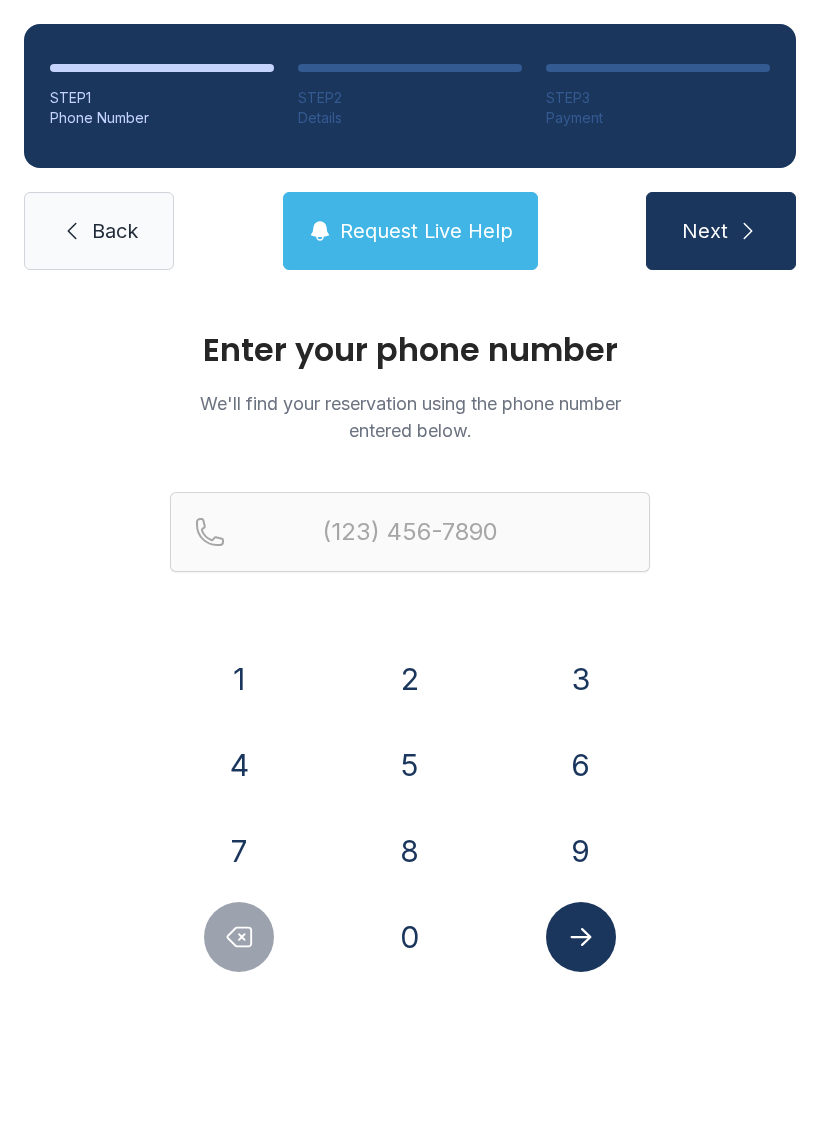 scroll, scrollTop: 0, scrollLeft: 0, axis: both 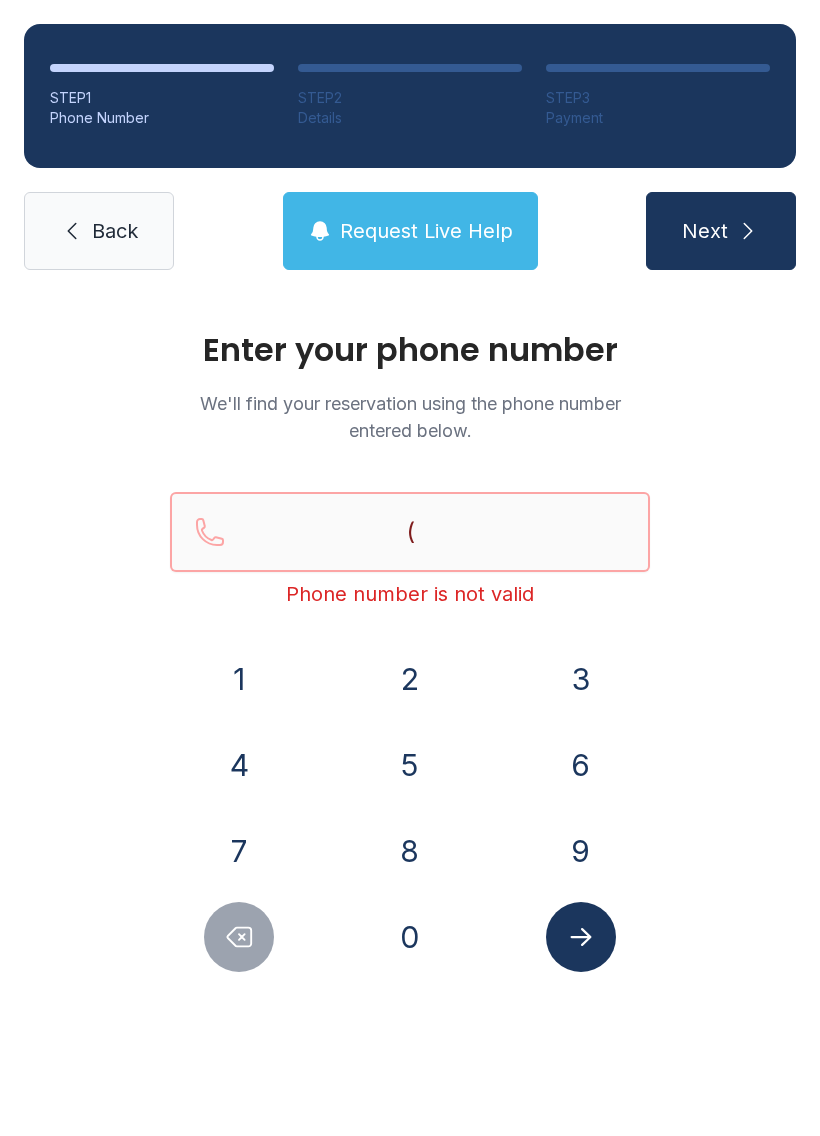 click on "(" at bounding box center (410, 532) 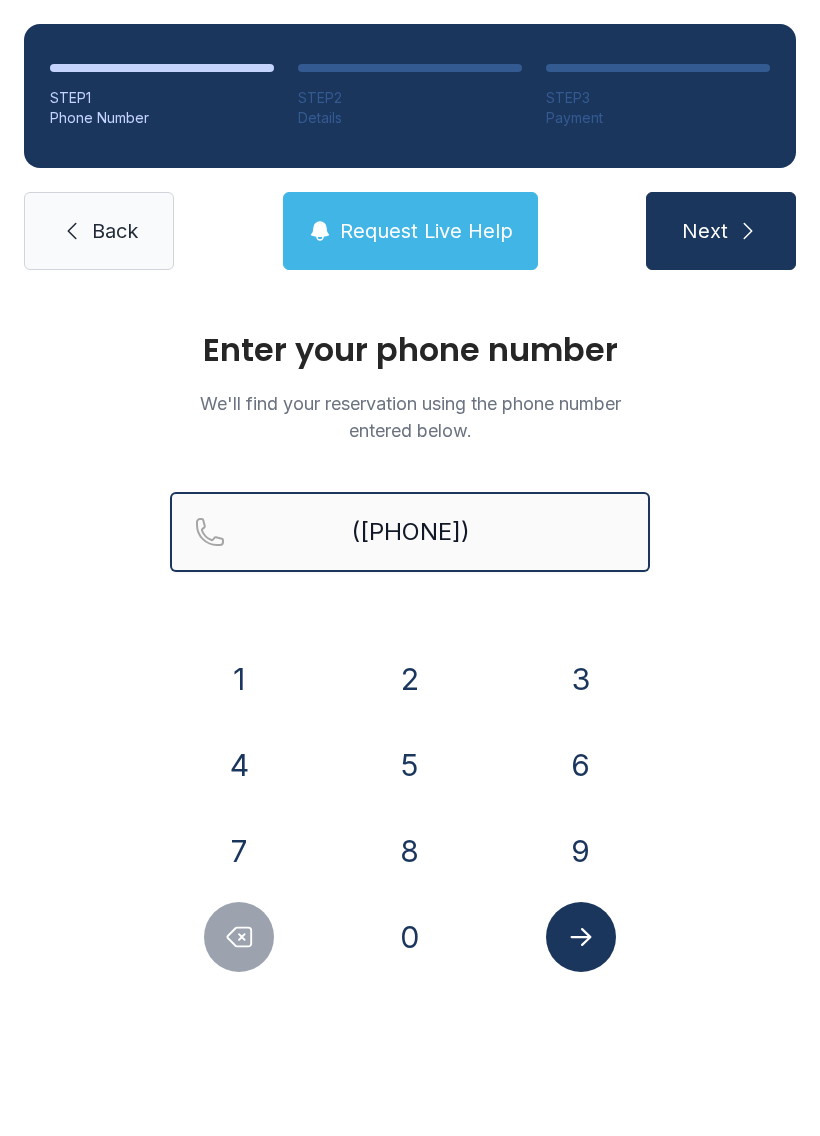 type on "([PHONE])" 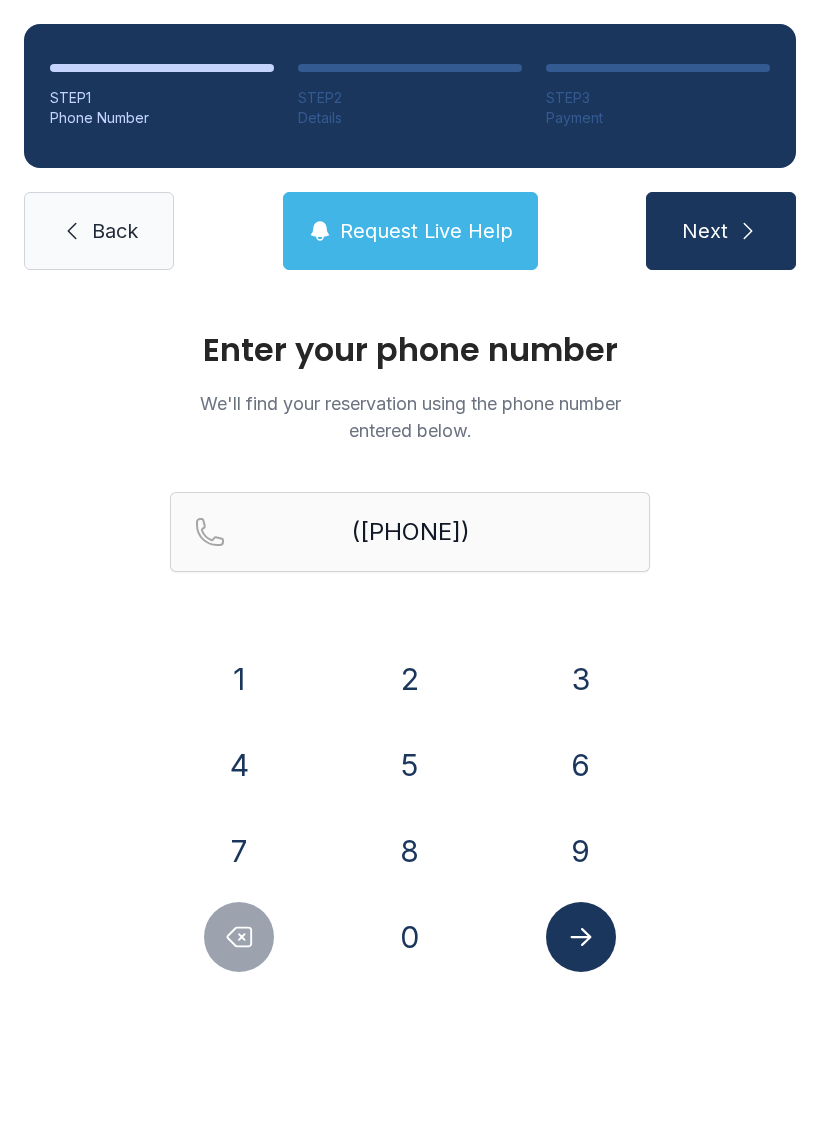 click on "Next" at bounding box center [721, 231] 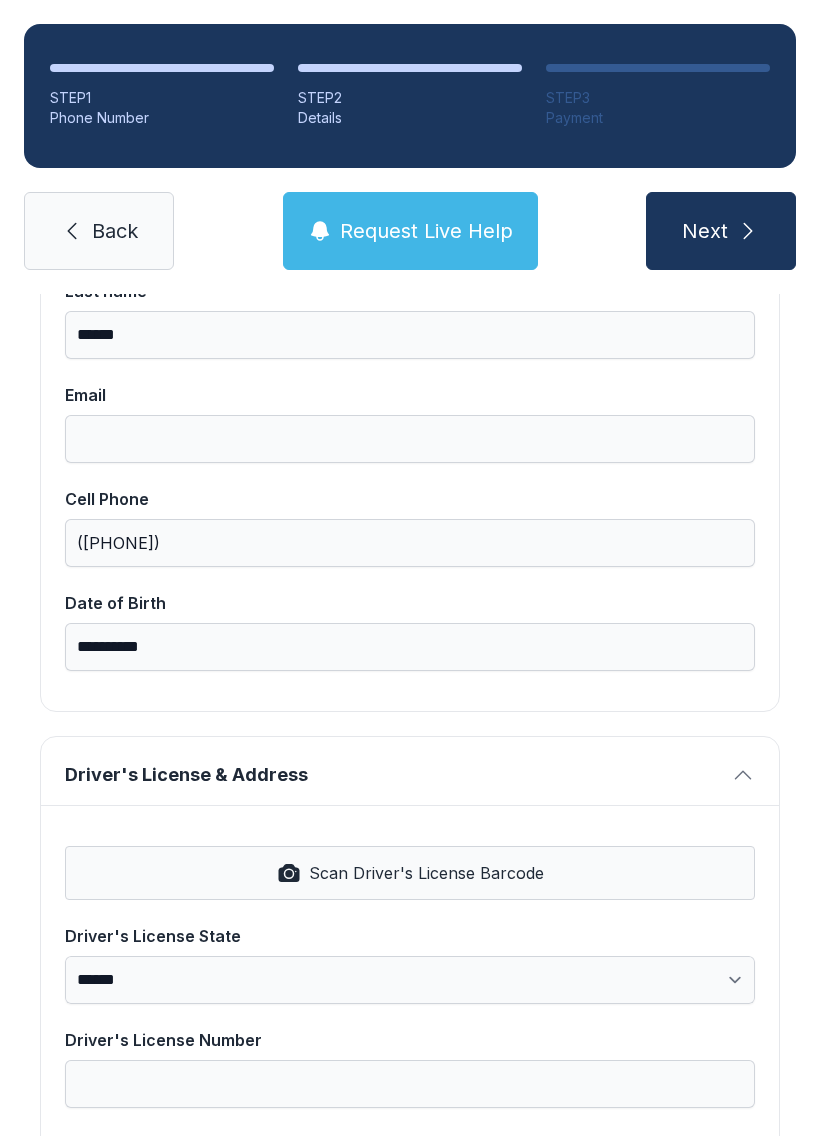 scroll, scrollTop: 340, scrollLeft: 0, axis: vertical 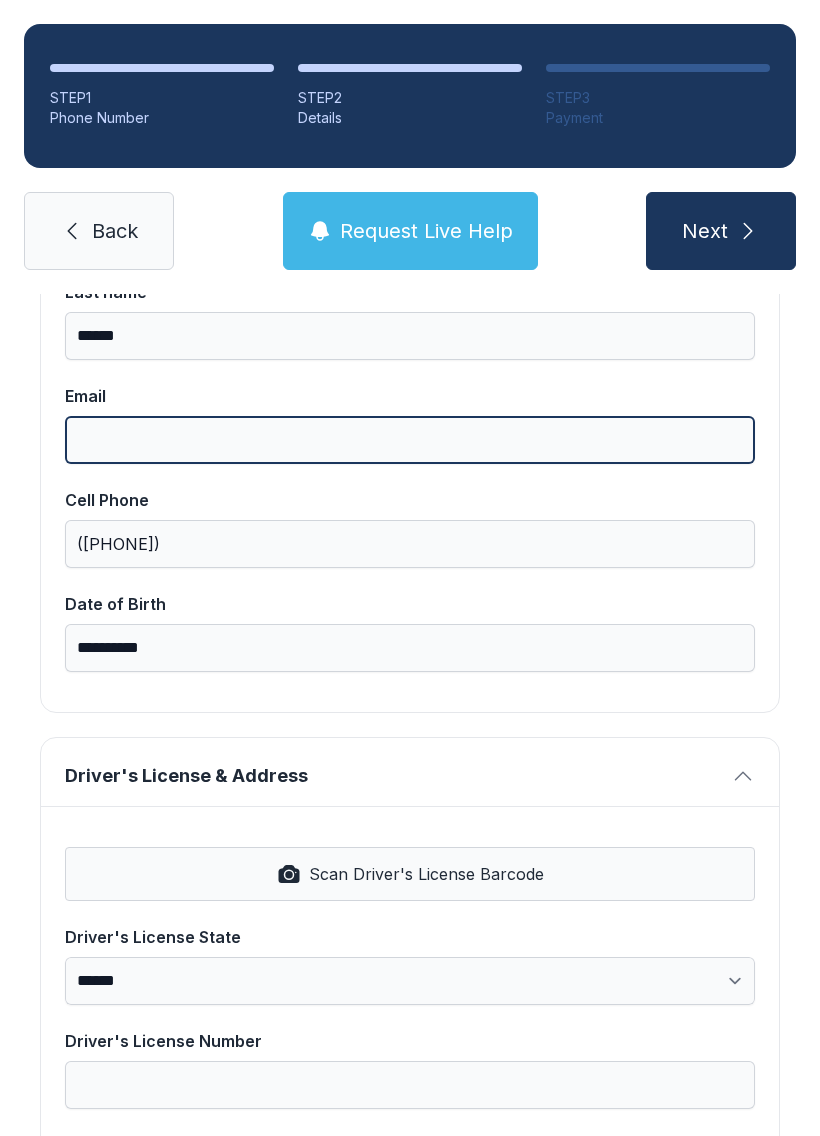 click on "Email" at bounding box center [410, 440] 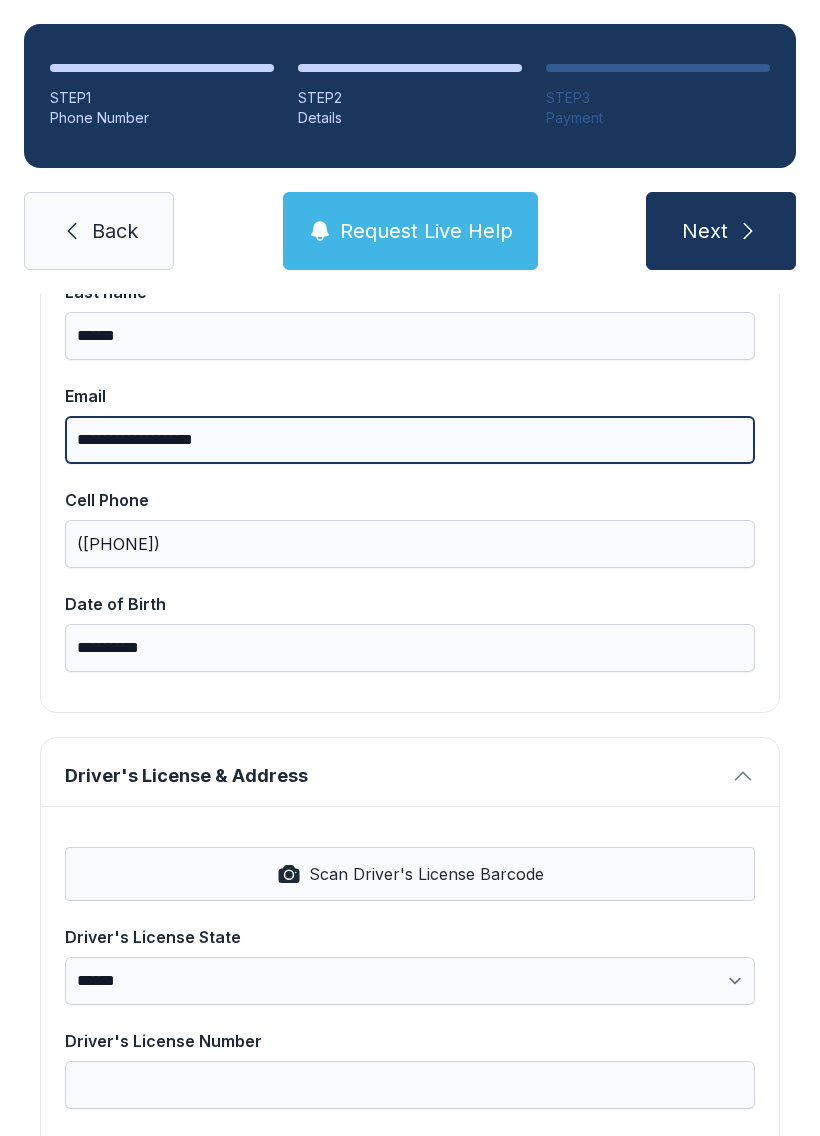 type on "**********" 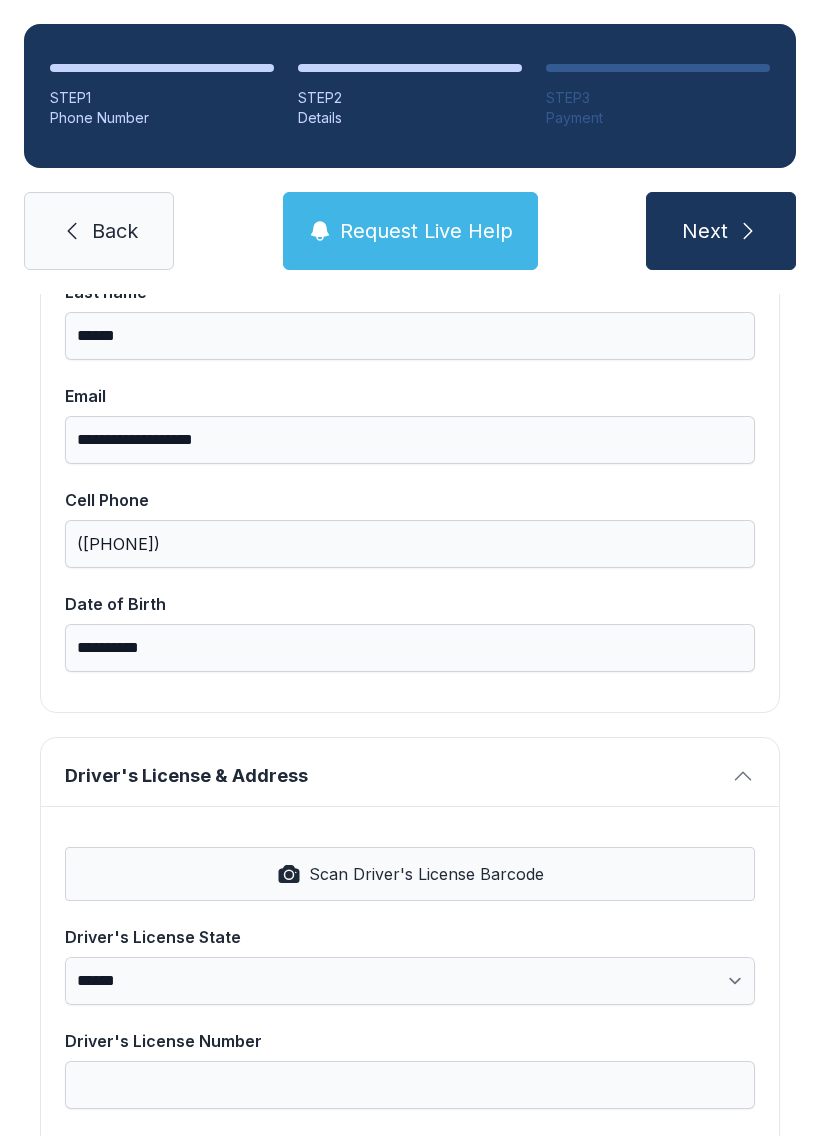 click on "Next" at bounding box center [721, 231] 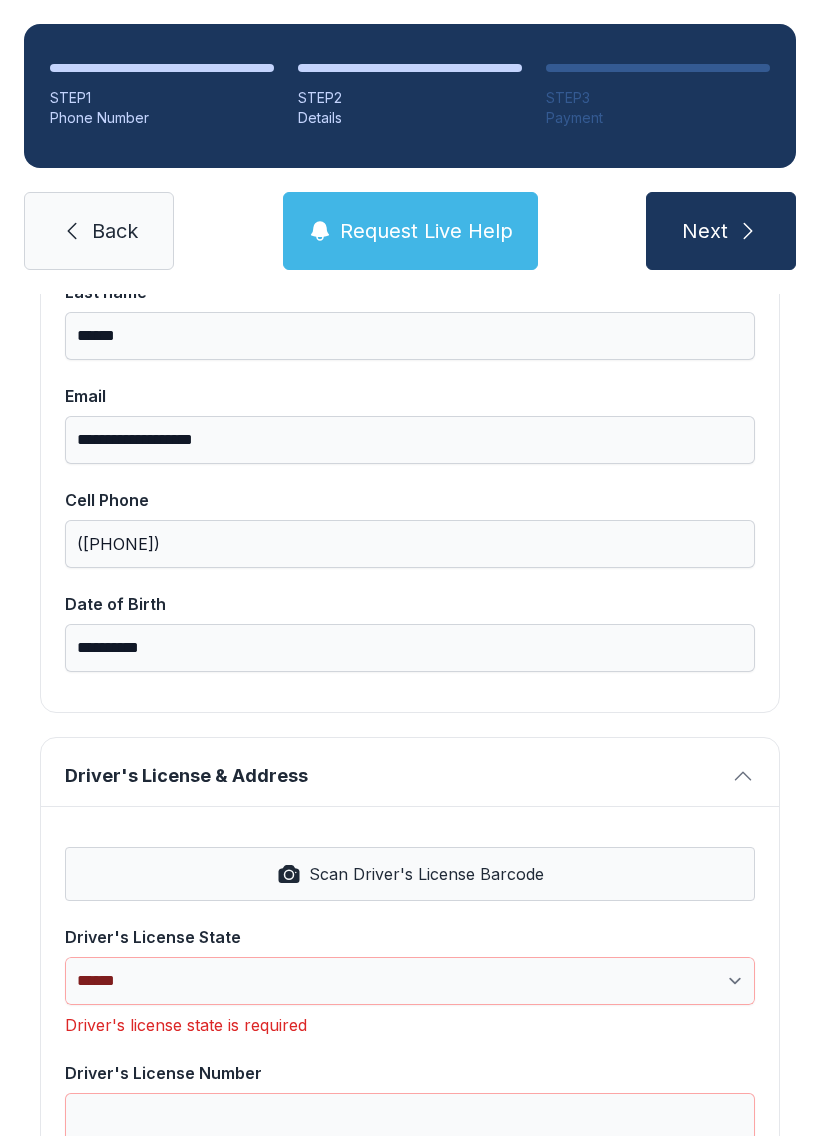 click 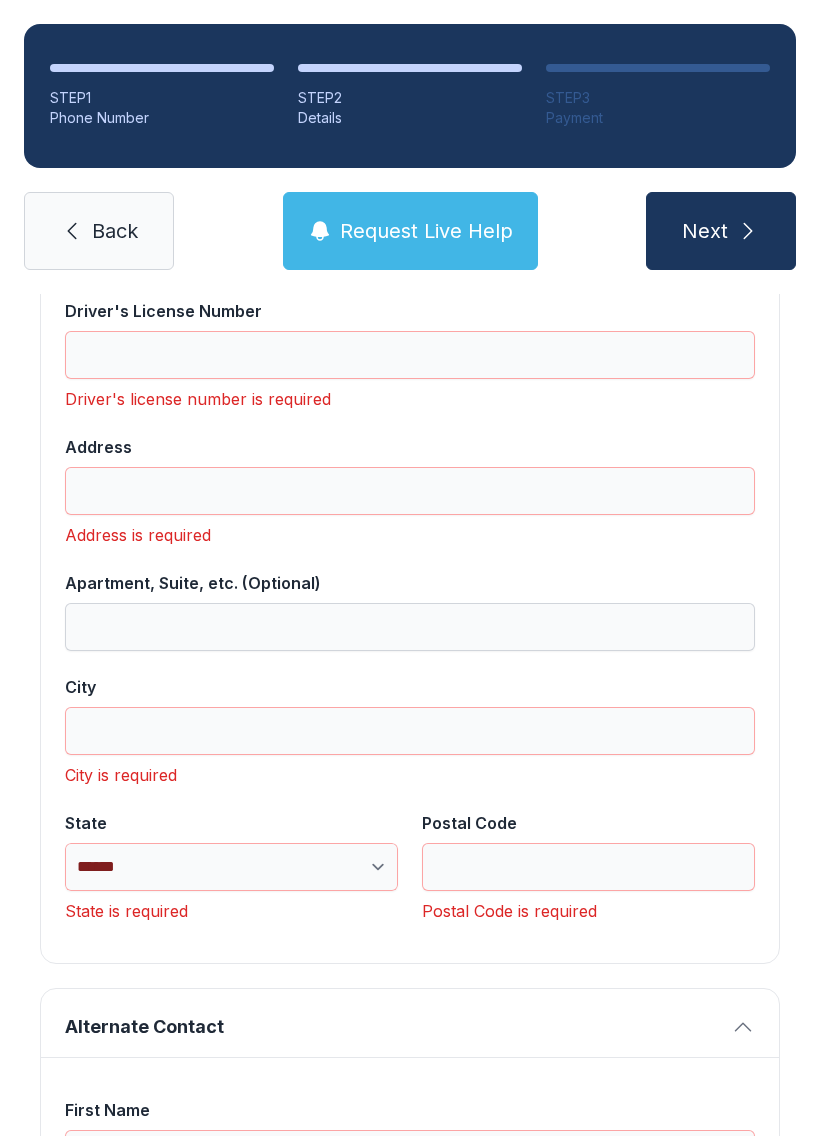 scroll, scrollTop: 1103, scrollLeft: 0, axis: vertical 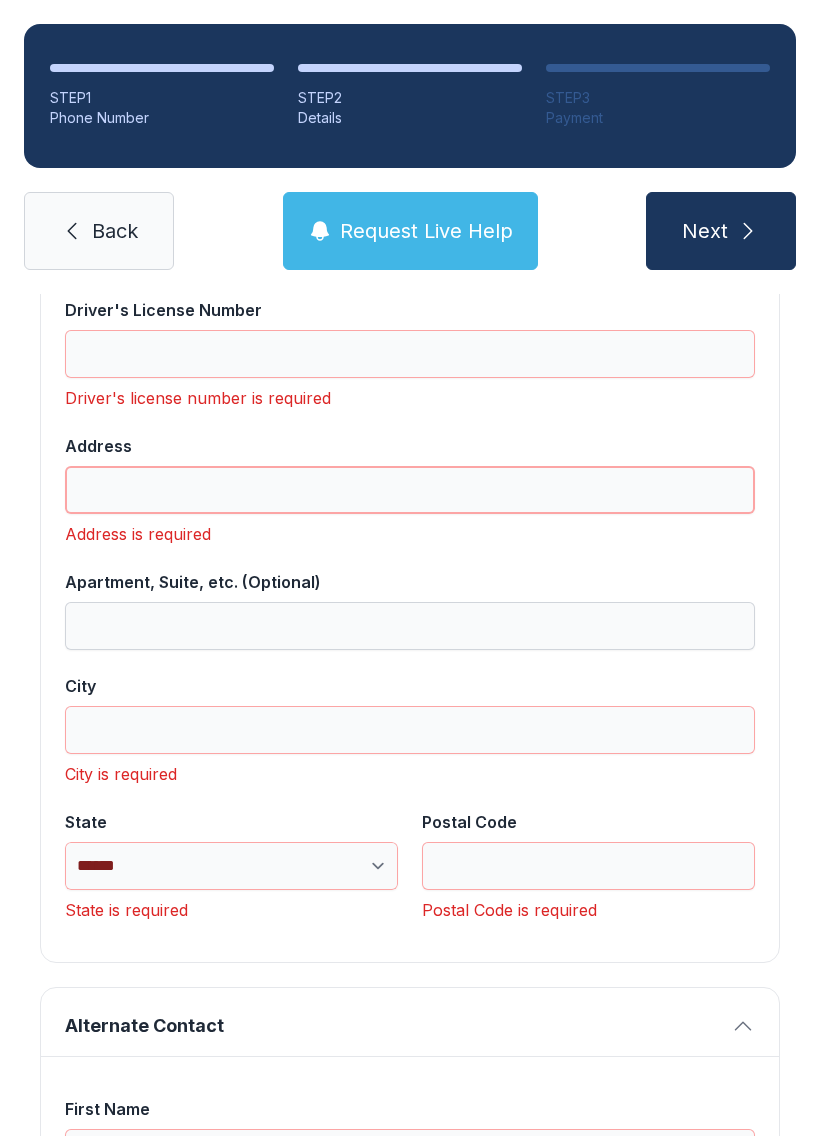click on "Address" at bounding box center (410, 490) 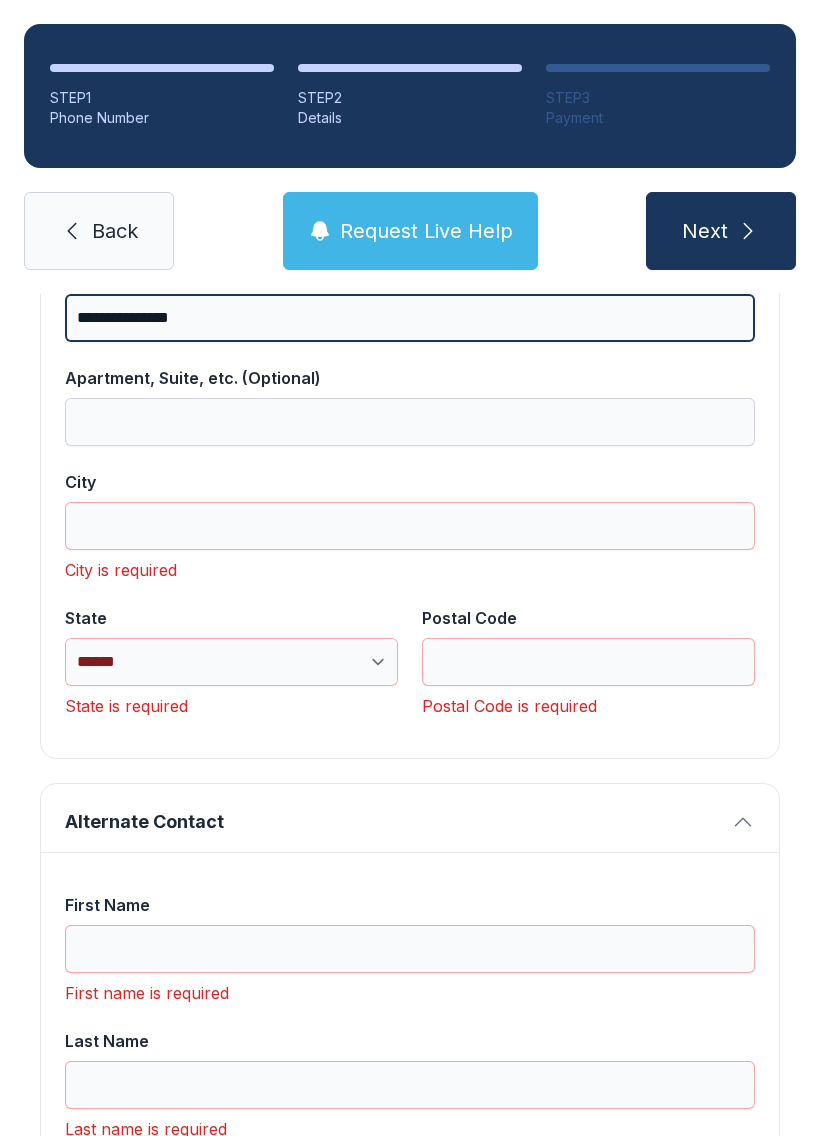 scroll, scrollTop: 1279, scrollLeft: 0, axis: vertical 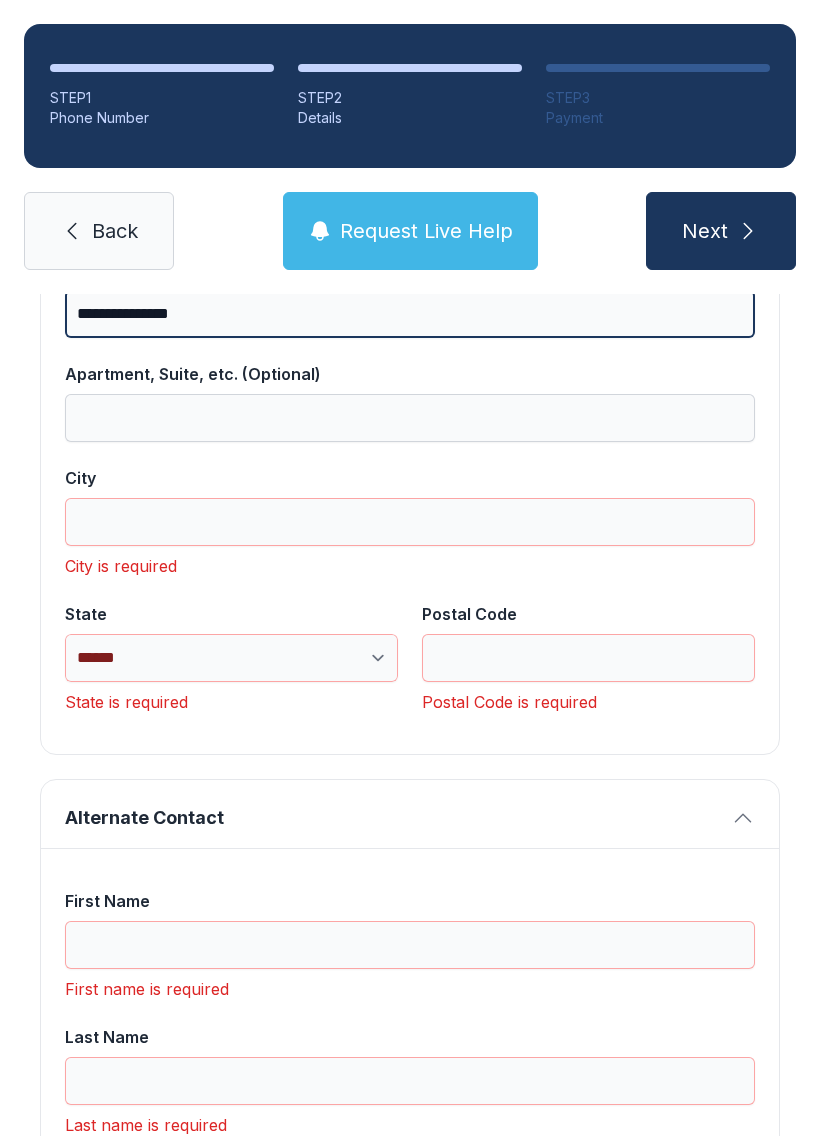 type on "**********" 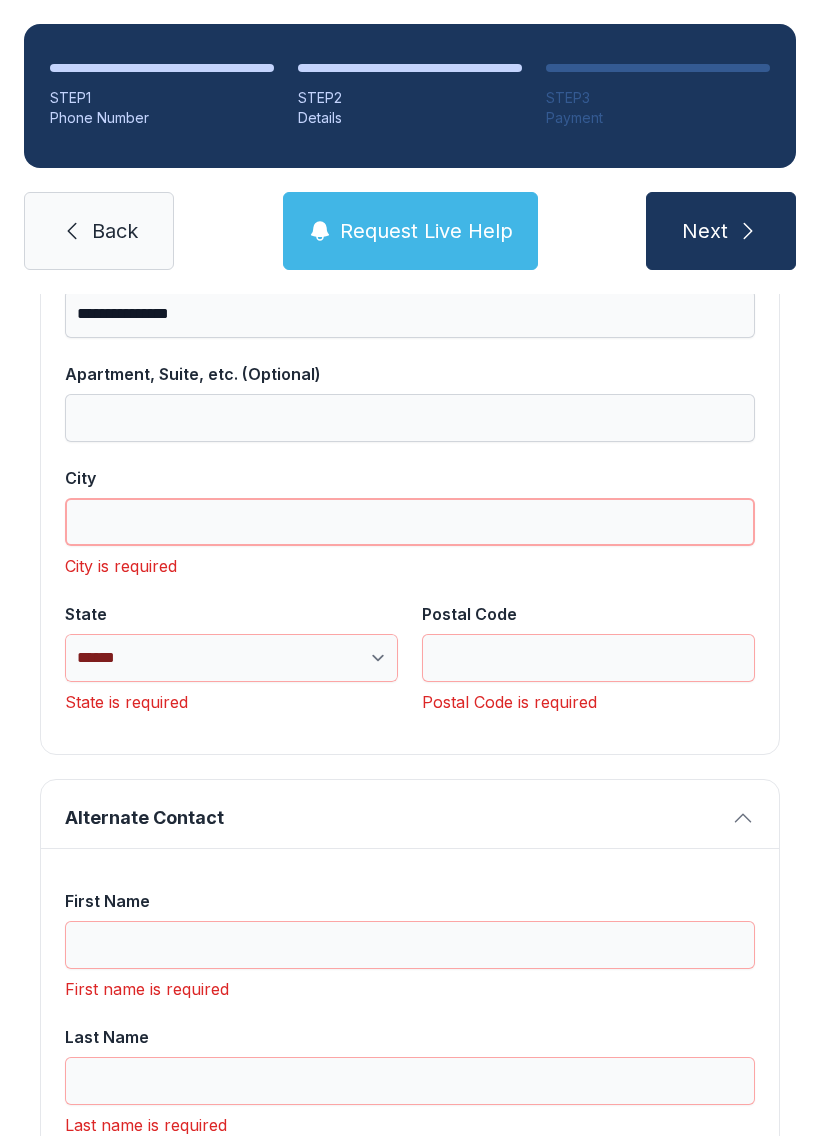 click on "City" at bounding box center [410, 522] 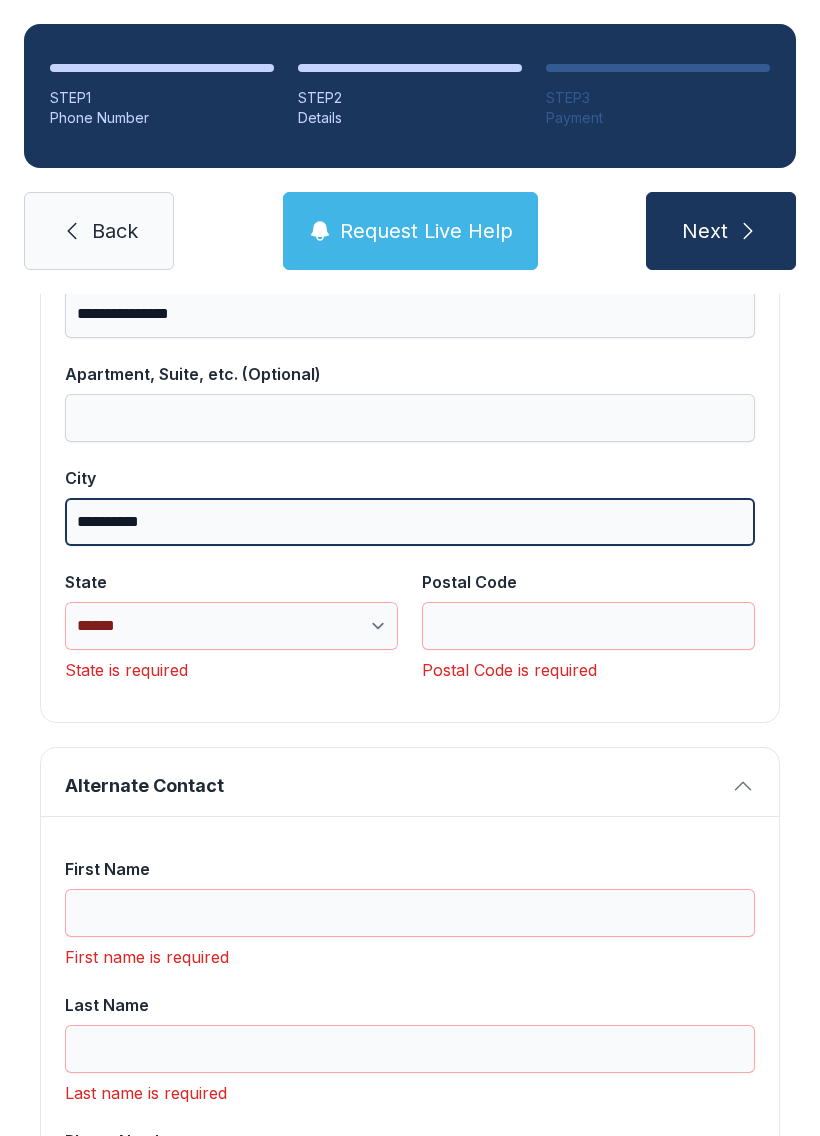 type on "**********" 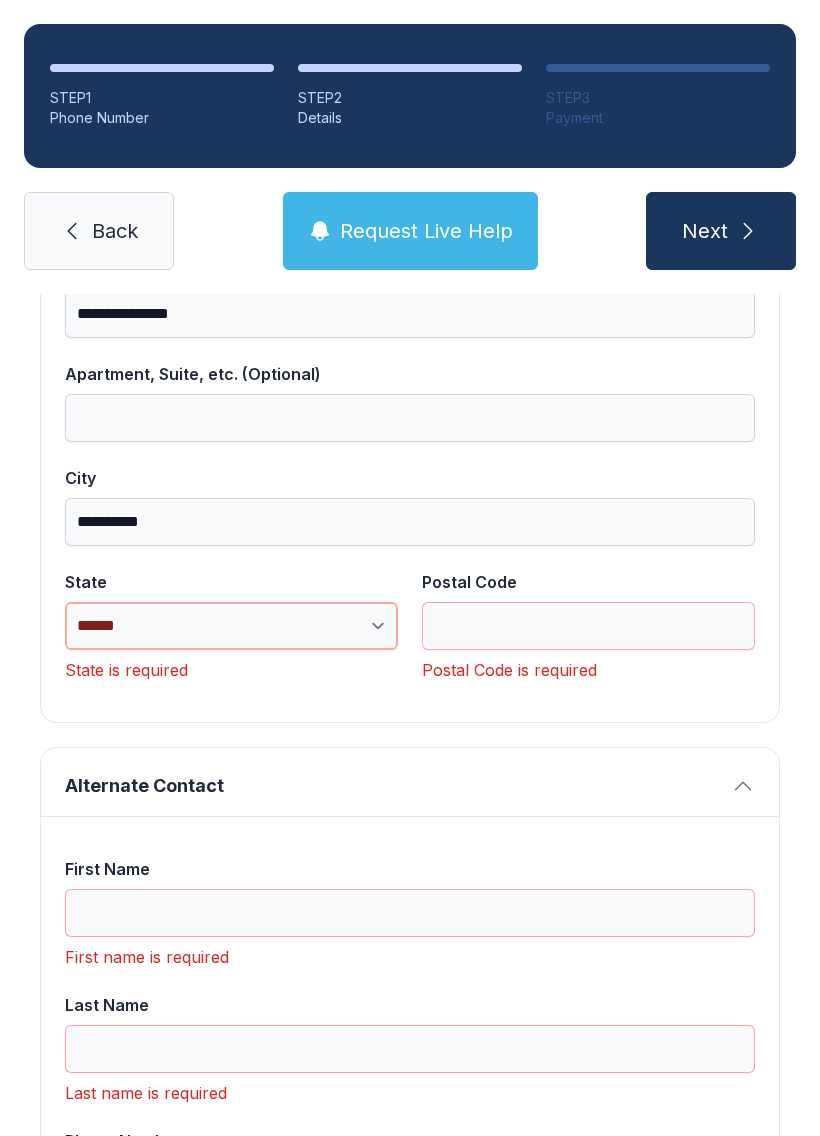 click on "**********" at bounding box center [231, 626] 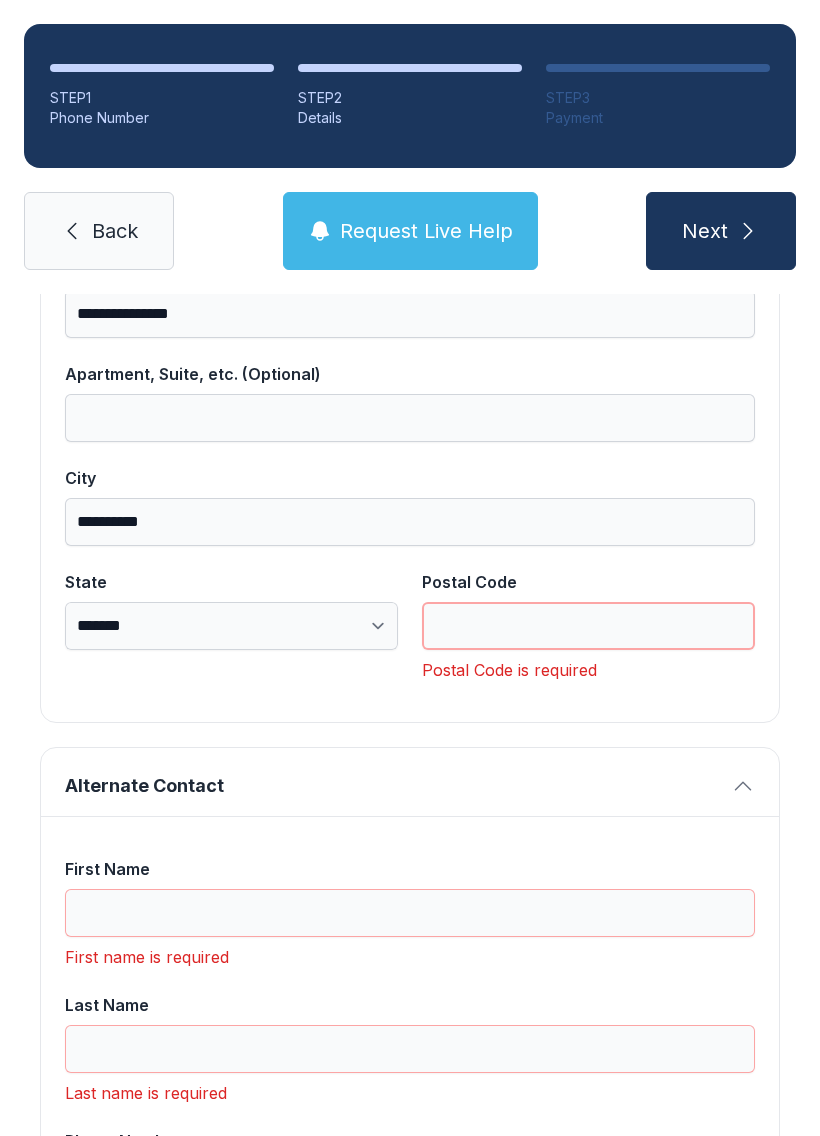 click on "Postal Code" at bounding box center [588, 626] 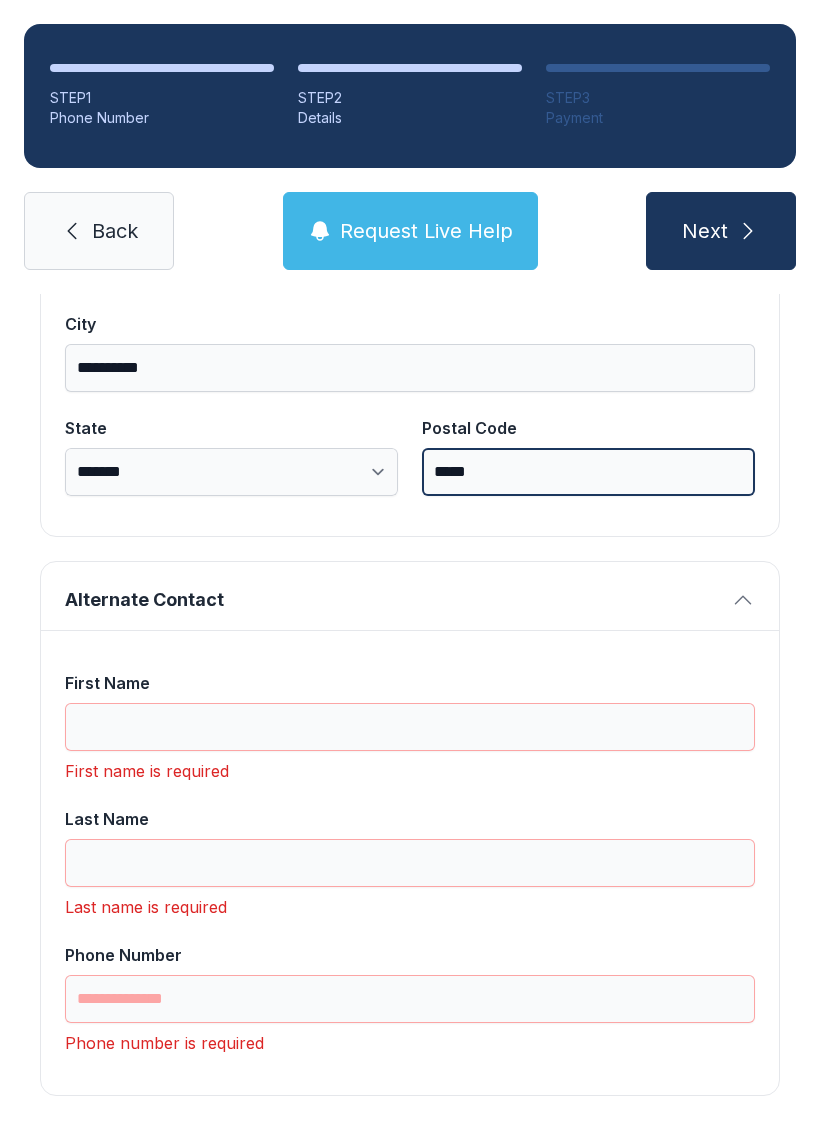 scroll, scrollTop: 1429, scrollLeft: 0, axis: vertical 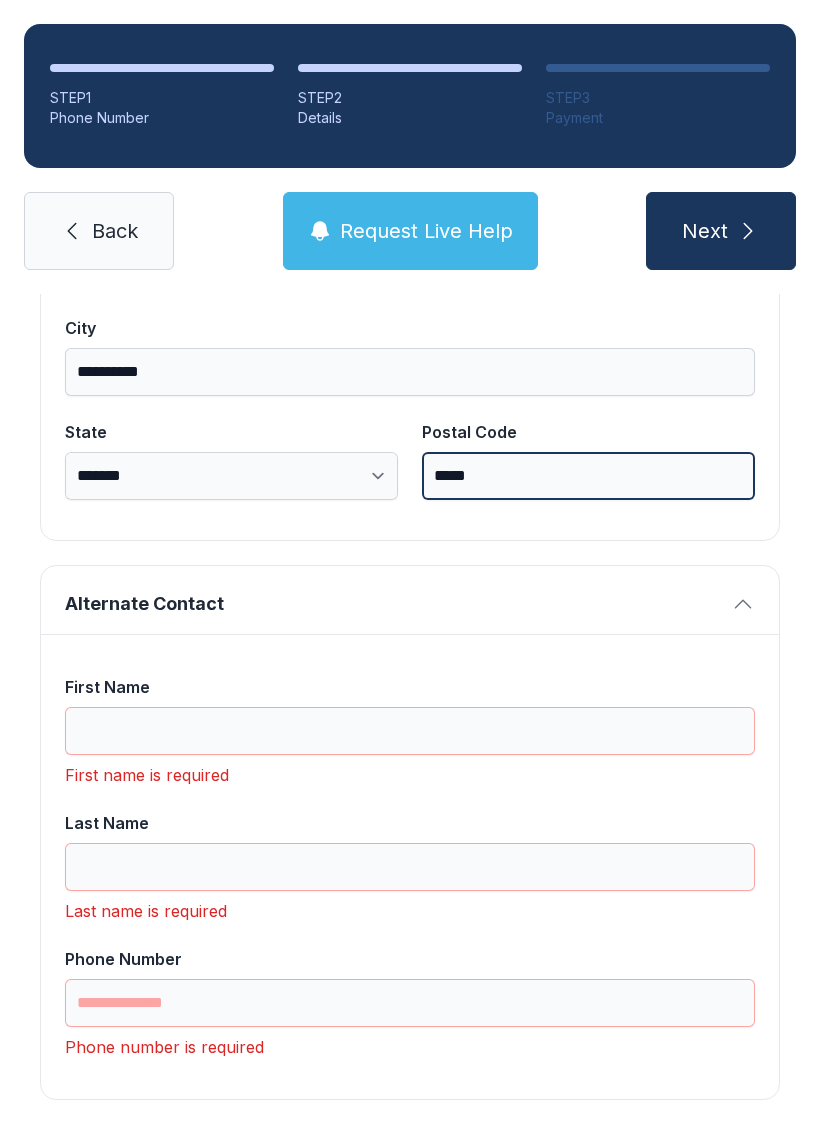 type on "*****" 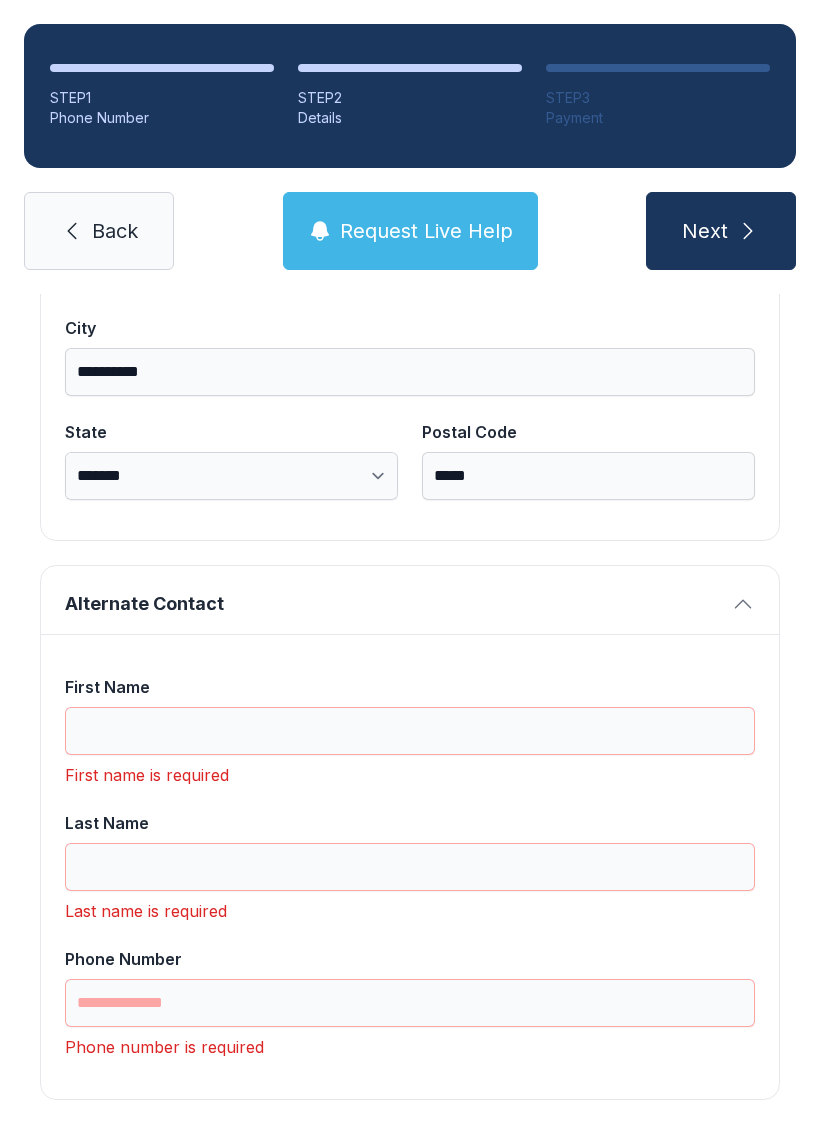 click on "Next" at bounding box center [705, 231] 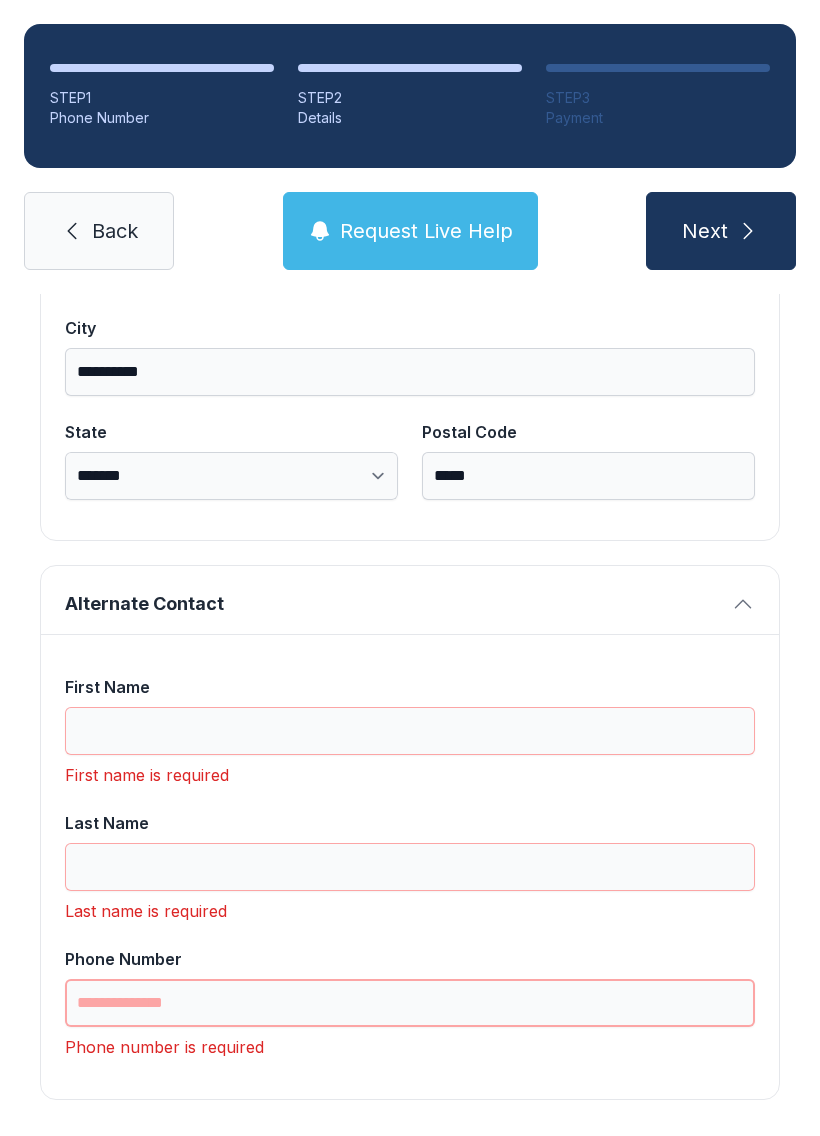 type on "*" 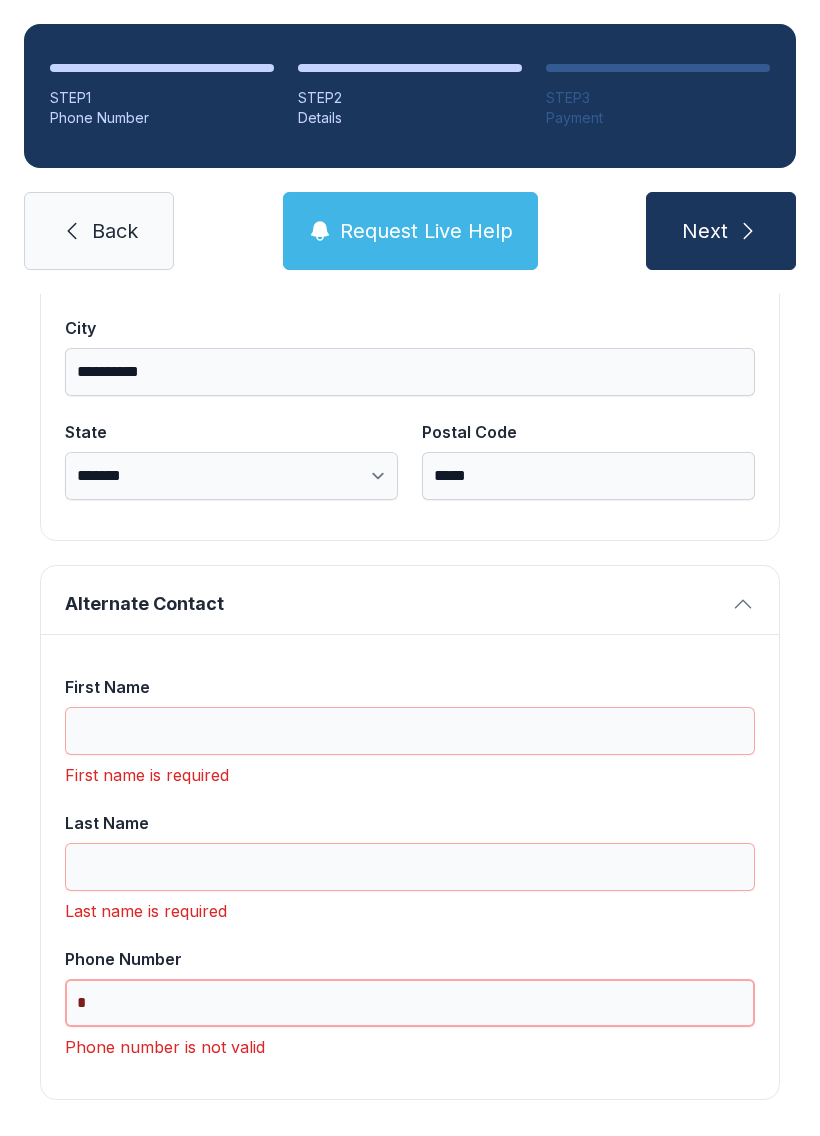 scroll, scrollTop: 44, scrollLeft: 0, axis: vertical 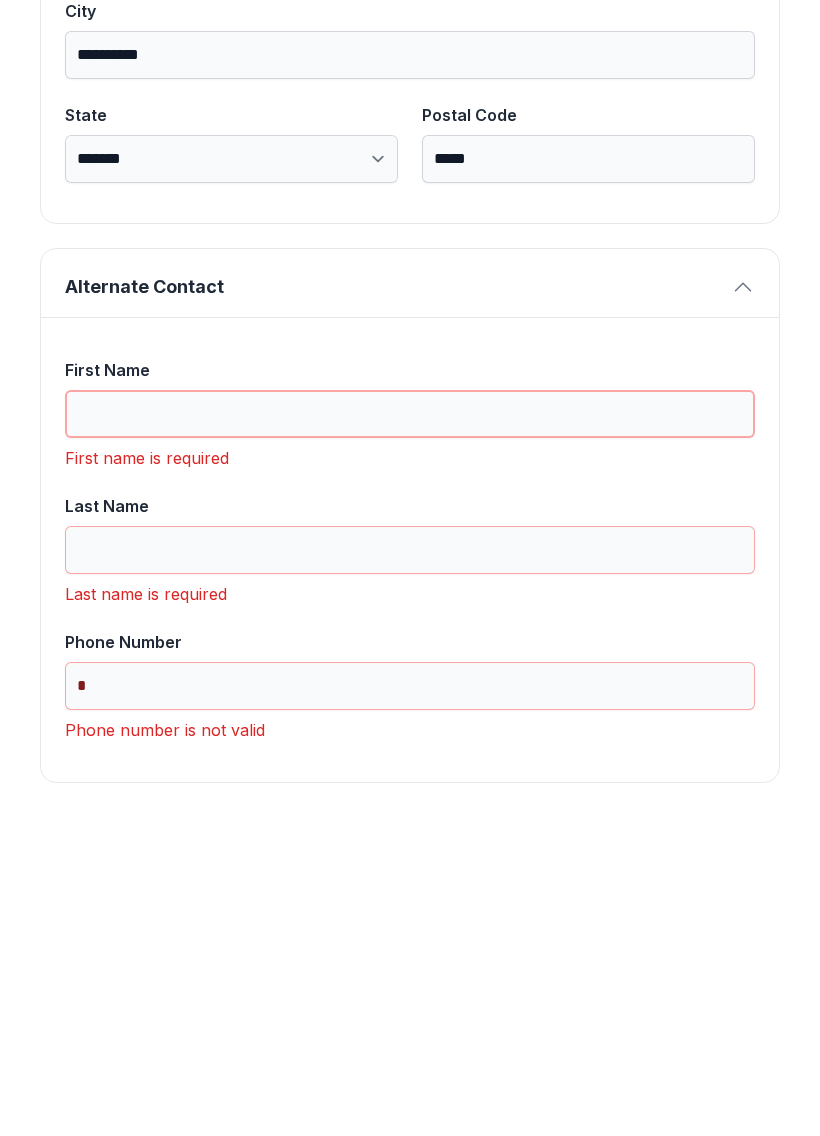 click on "First Name" at bounding box center [410, 731] 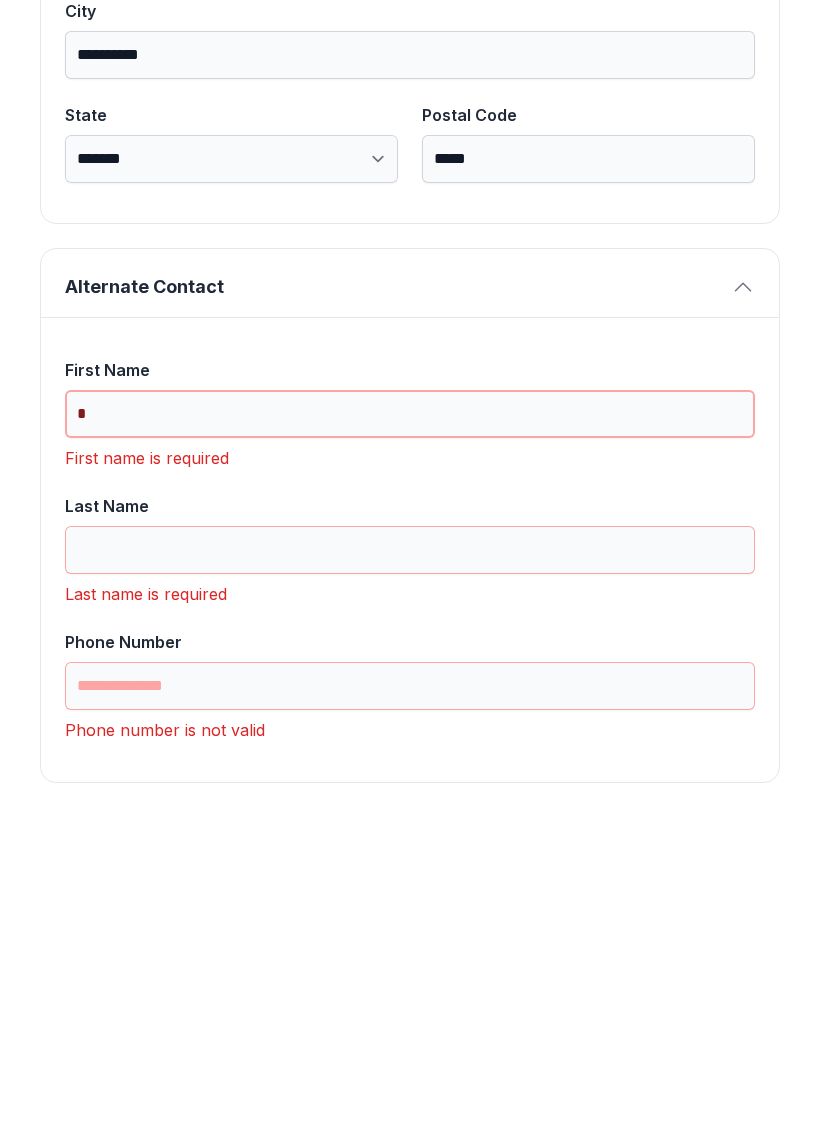 scroll, scrollTop: 1397, scrollLeft: 0, axis: vertical 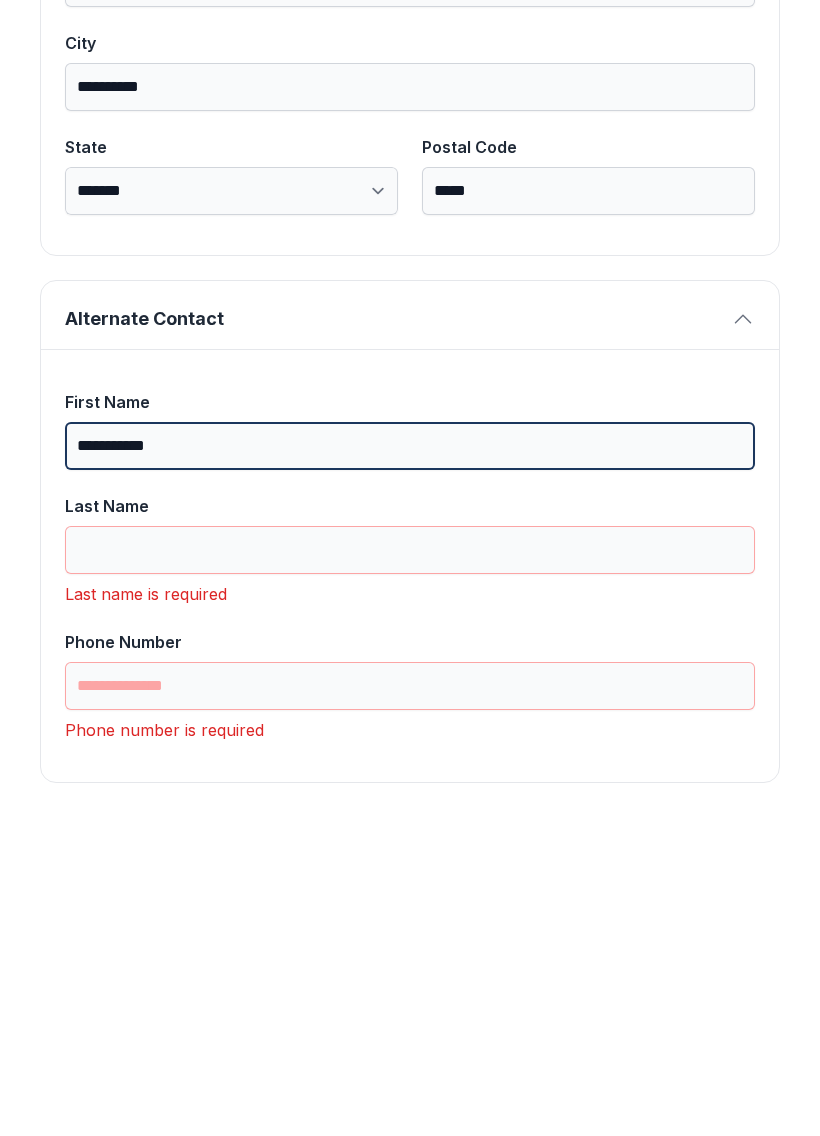 type on "**********" 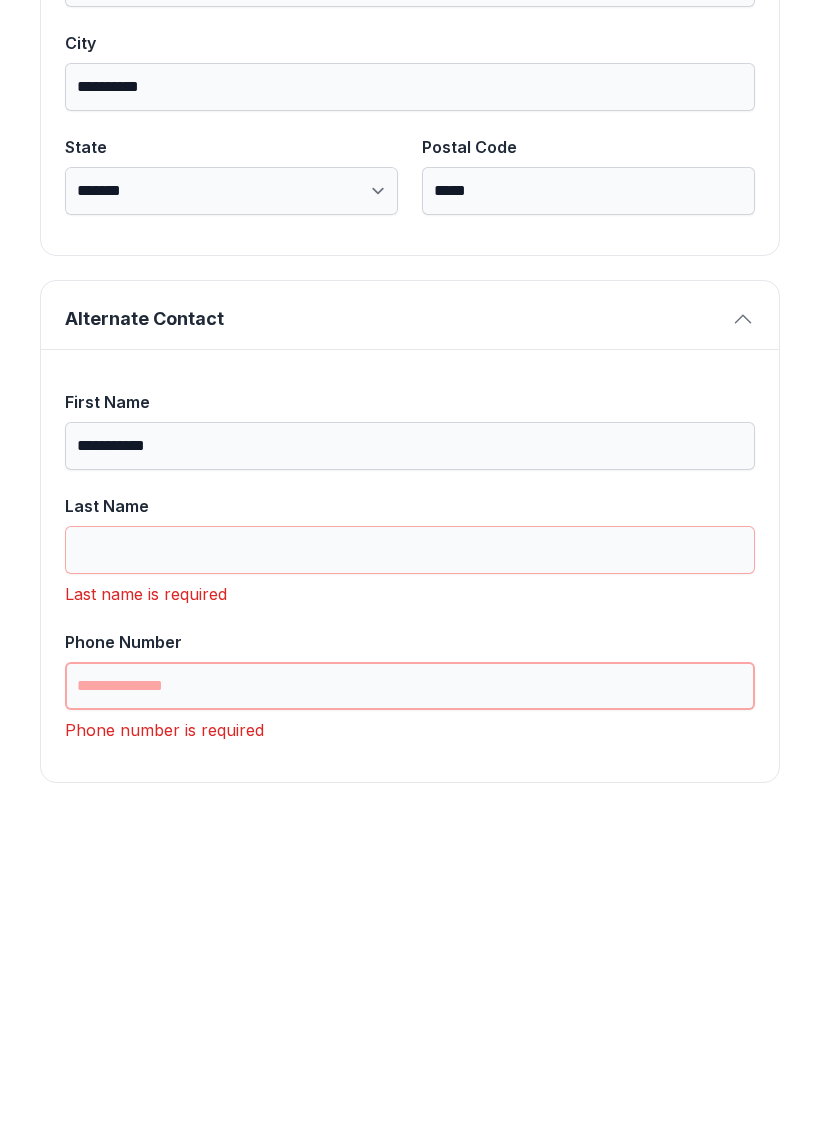 click on "Phone Number" at bounding box center [410, 1003] 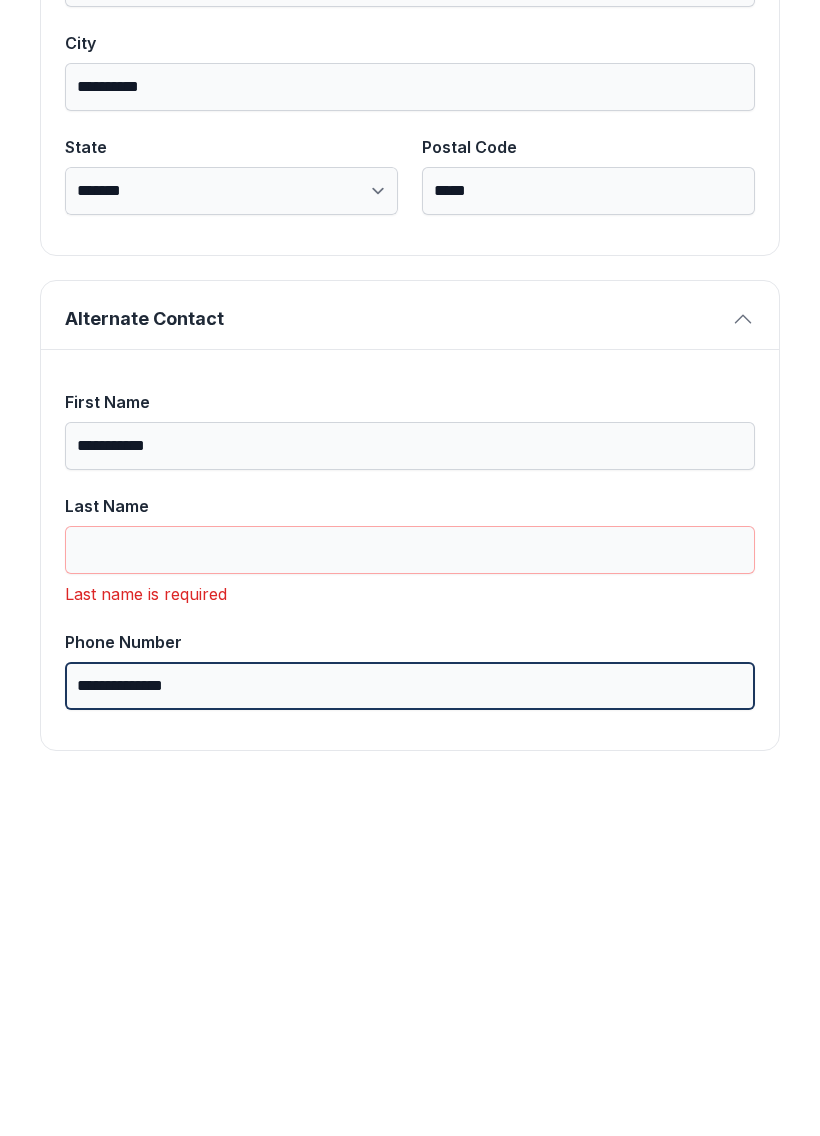 scroll, scrollTop: 1365, scrollLeft: 0, axis: vertical 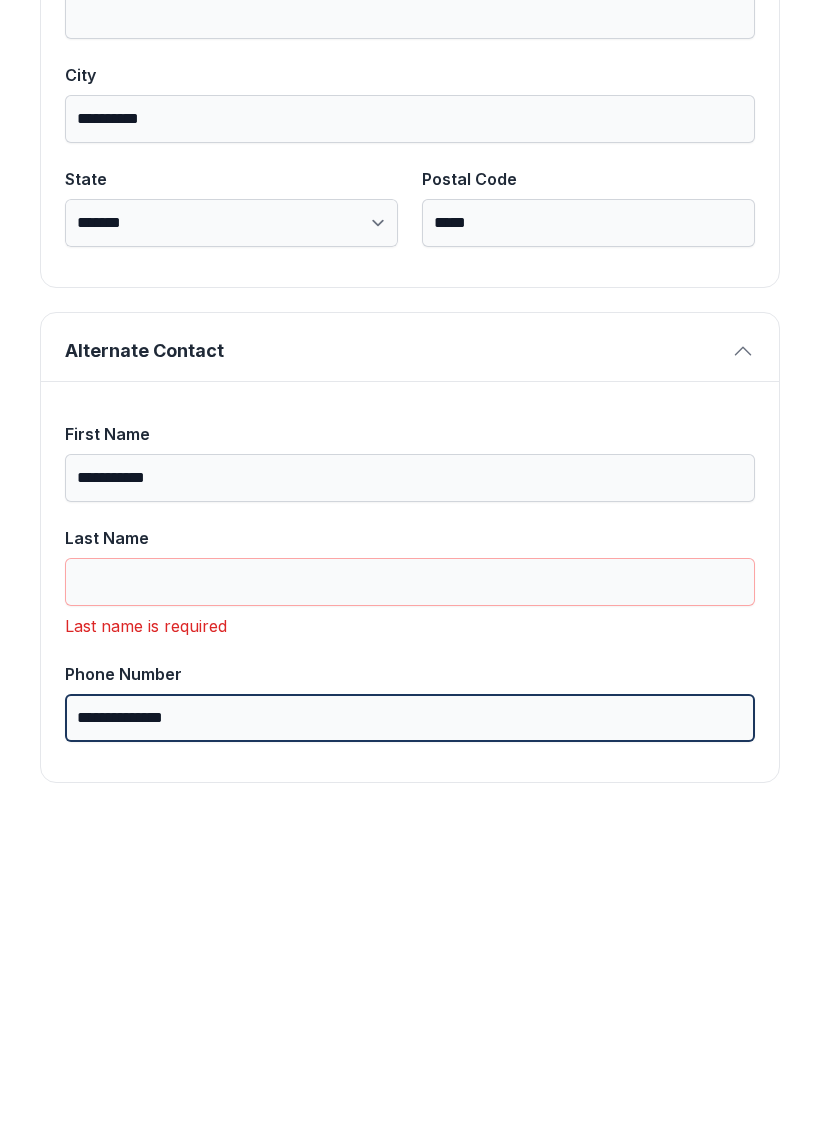 type on "**********" 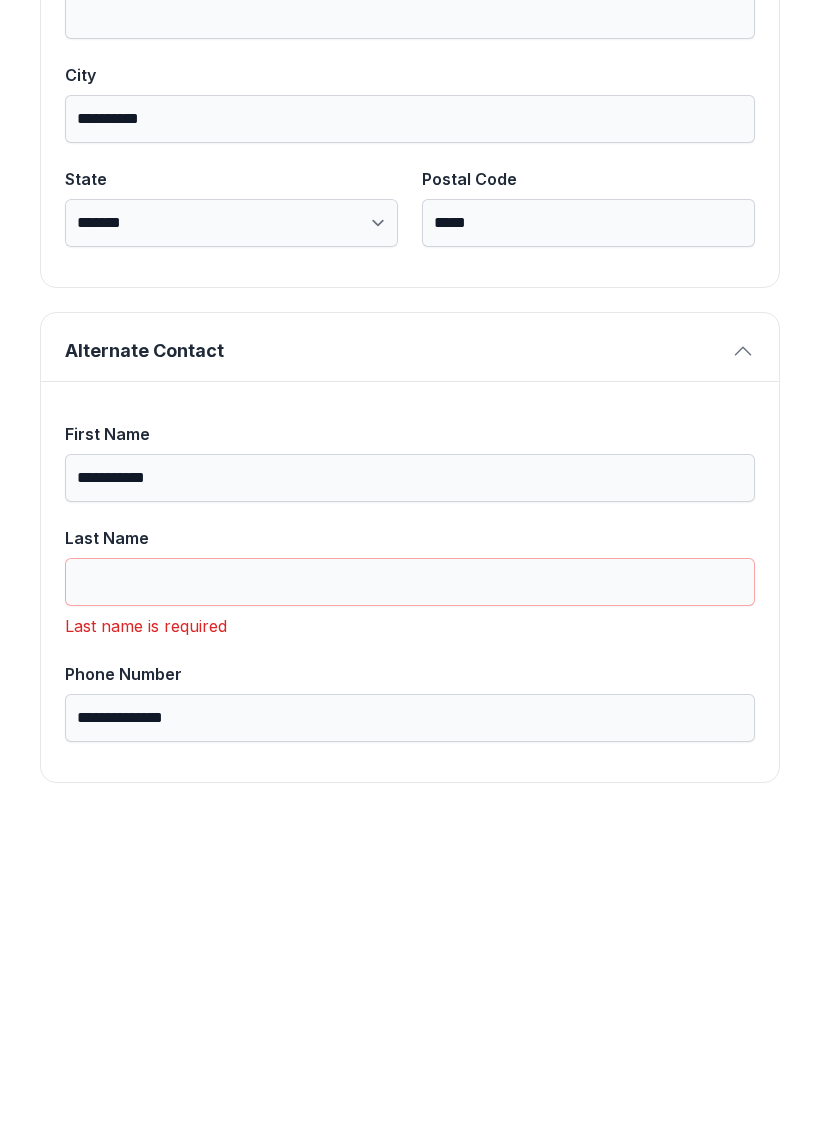 click on "Last Name" at bounding box center (410, 899) 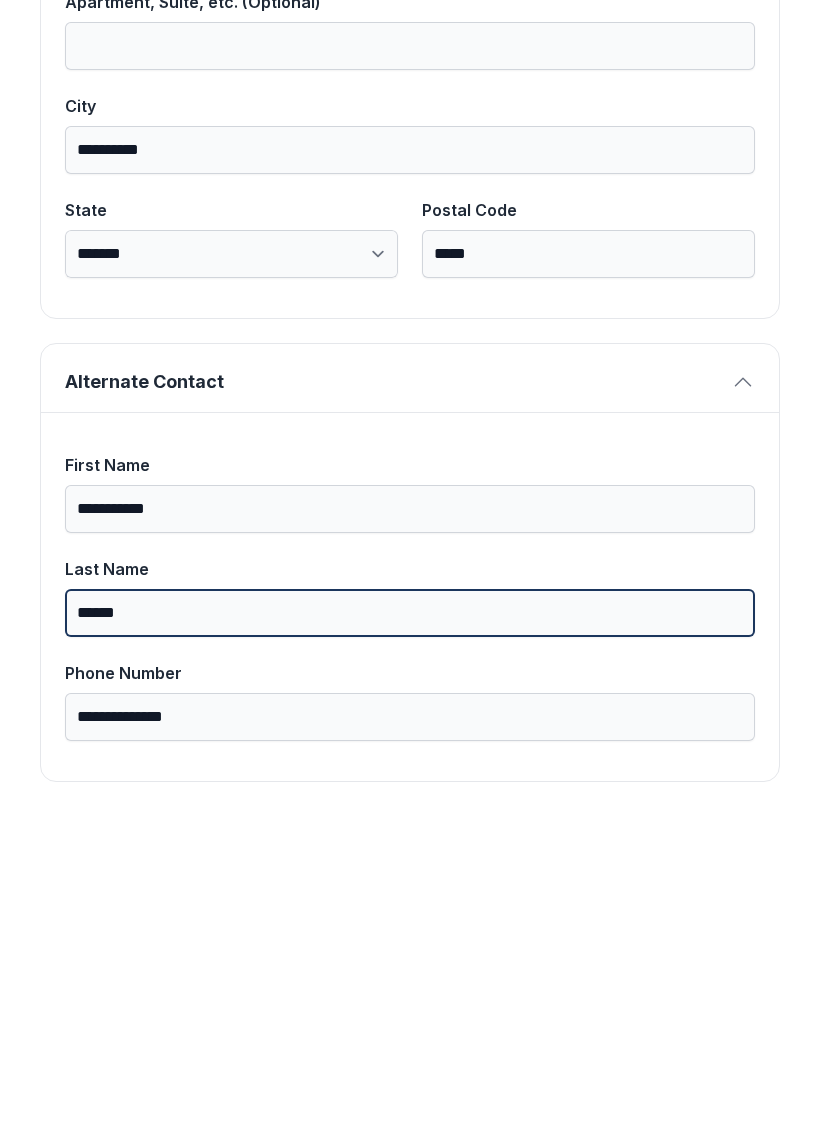 scroll, scrollTop: 1333, scrollLeft: 0, axis: vertical 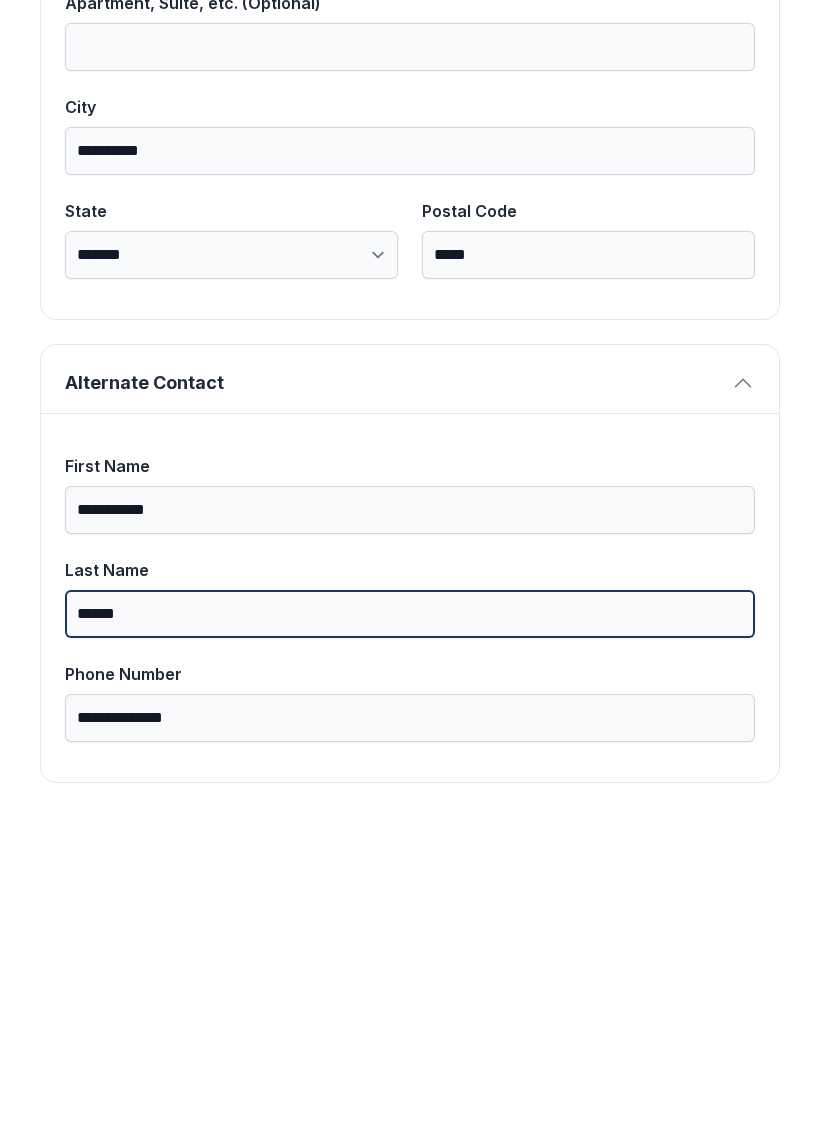 type on "******" 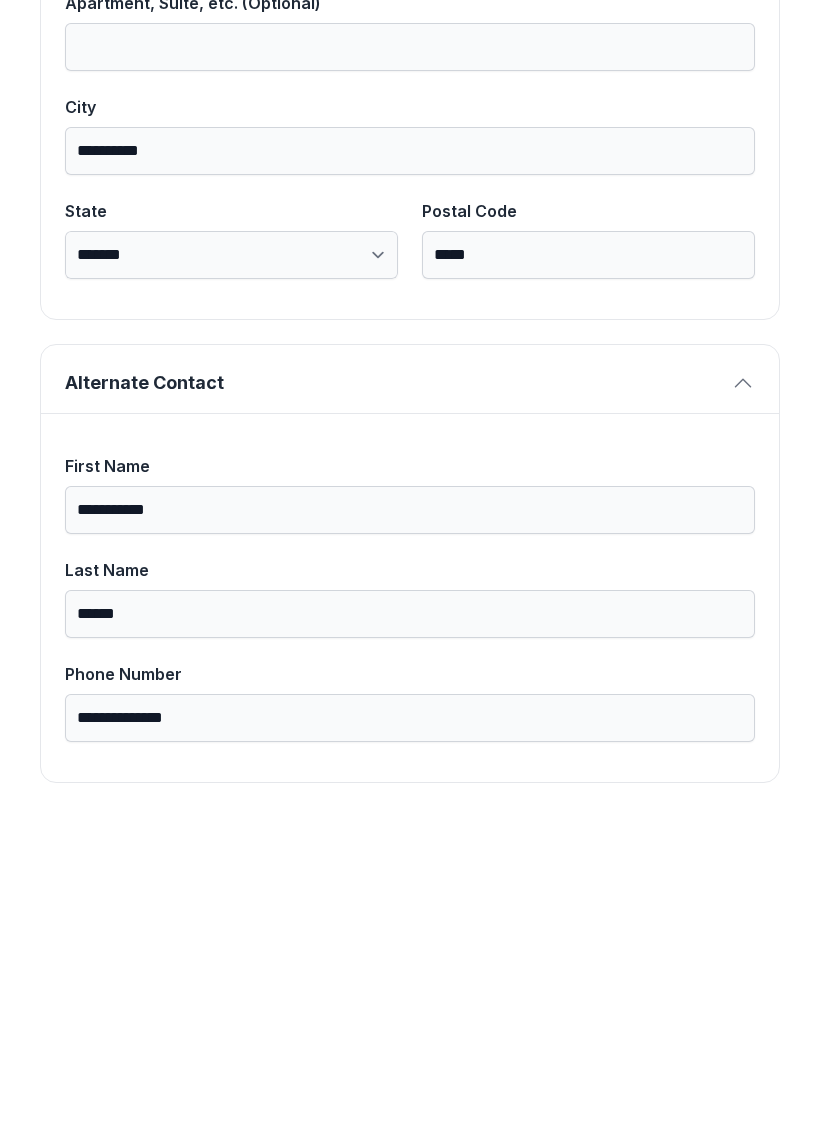 scroll, scrollTop: 0, scrollLeft: 0, axis: both 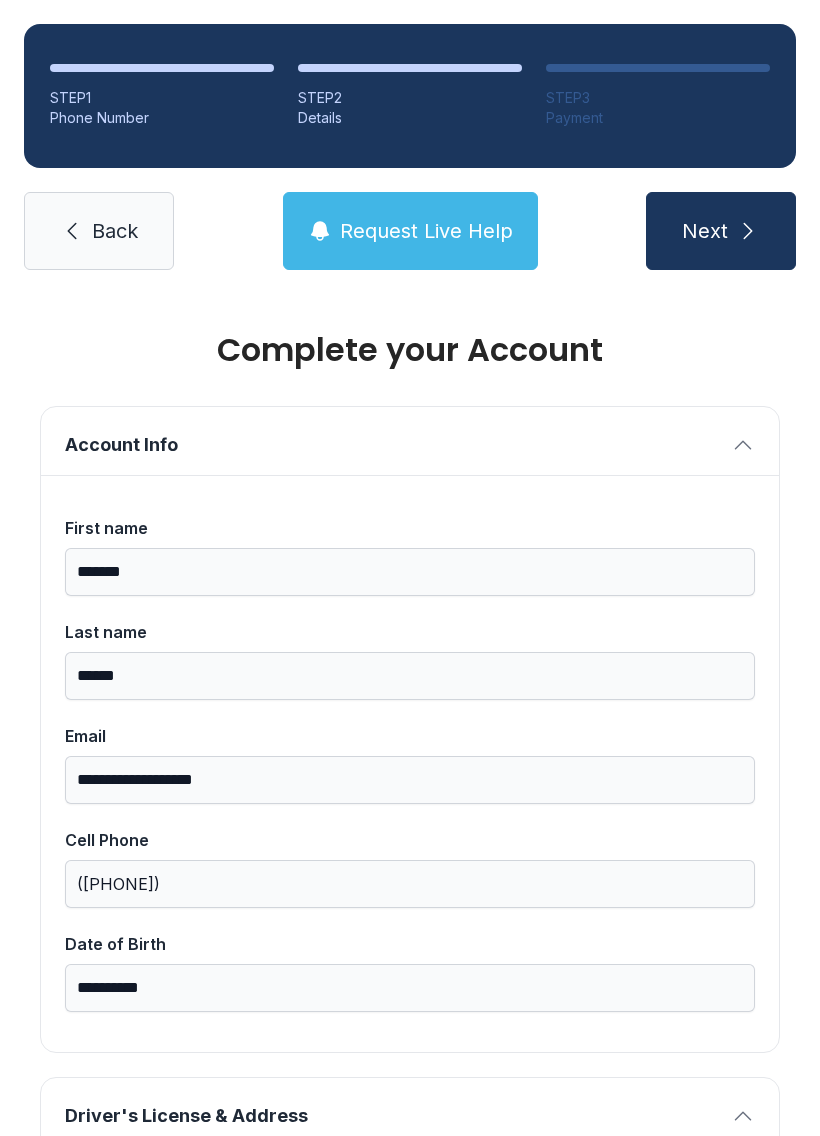 click on "Next" at bounding box center [705, 231] 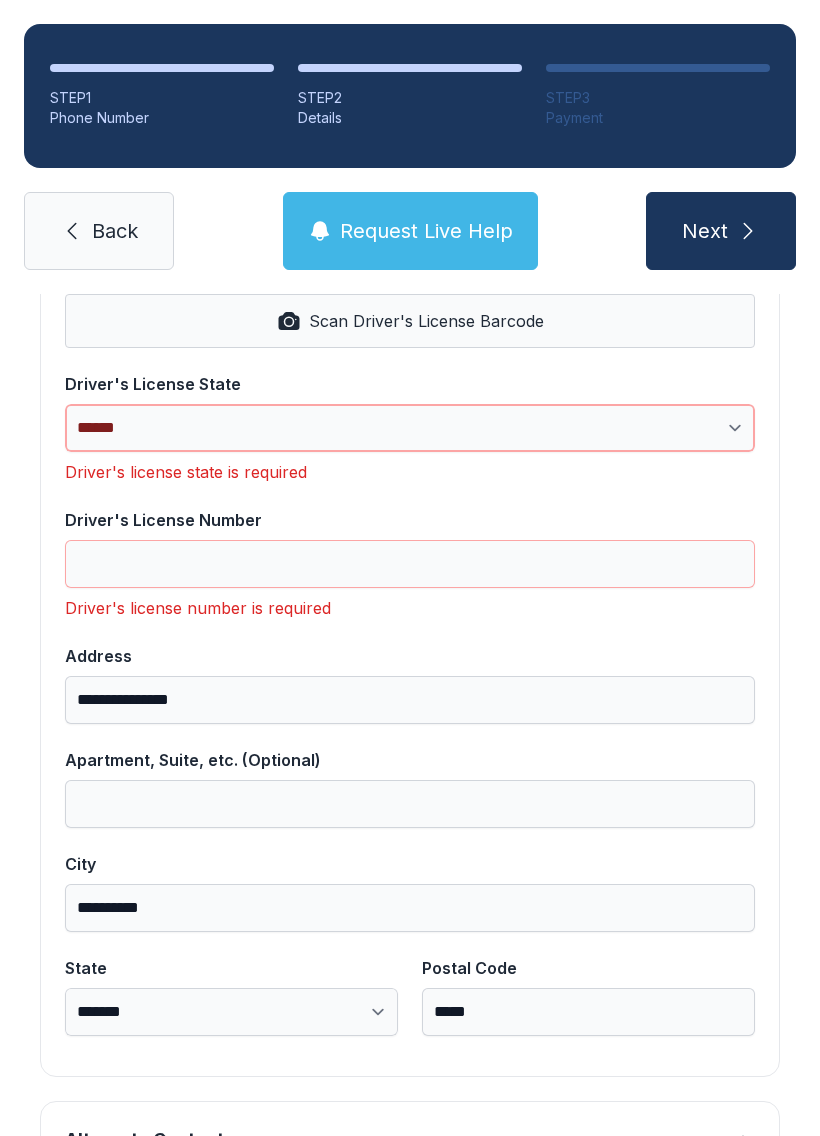 scroll, scrollTop: 855, scrollLeft: 0, axis: vertical 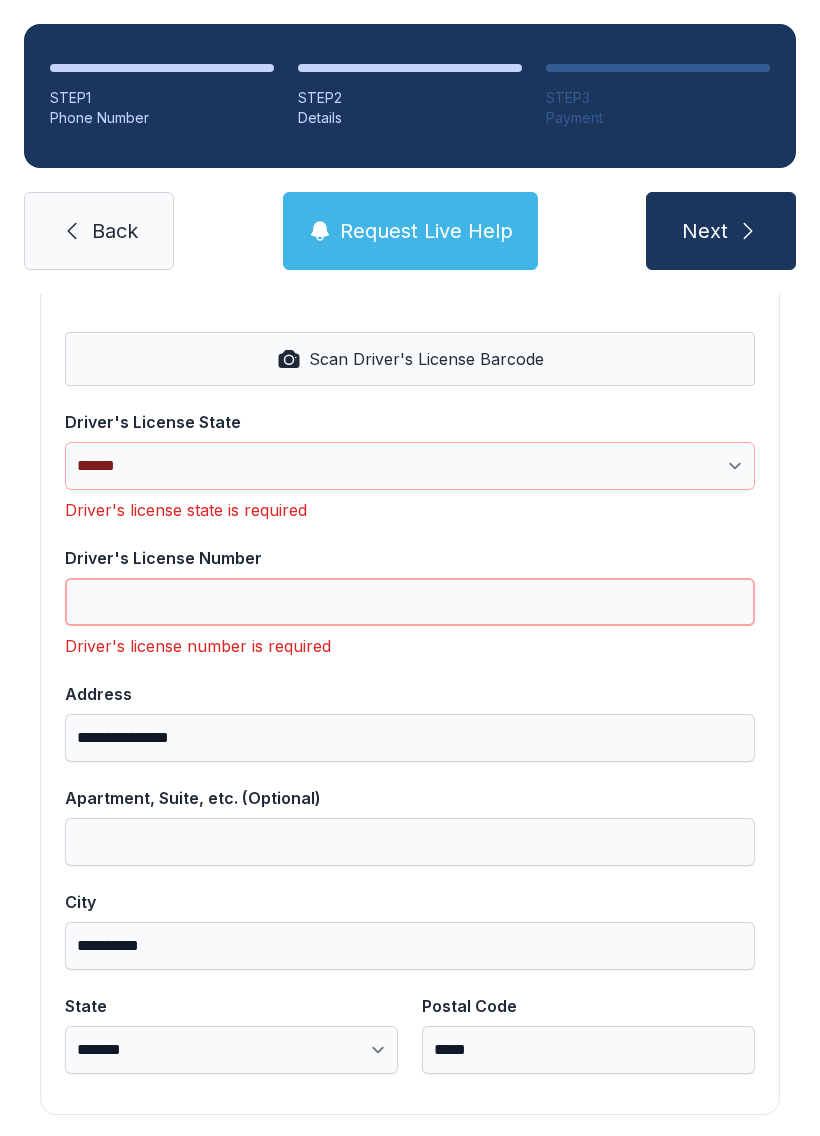 click on "Driver's License Number" at bounding box center (410, 602) 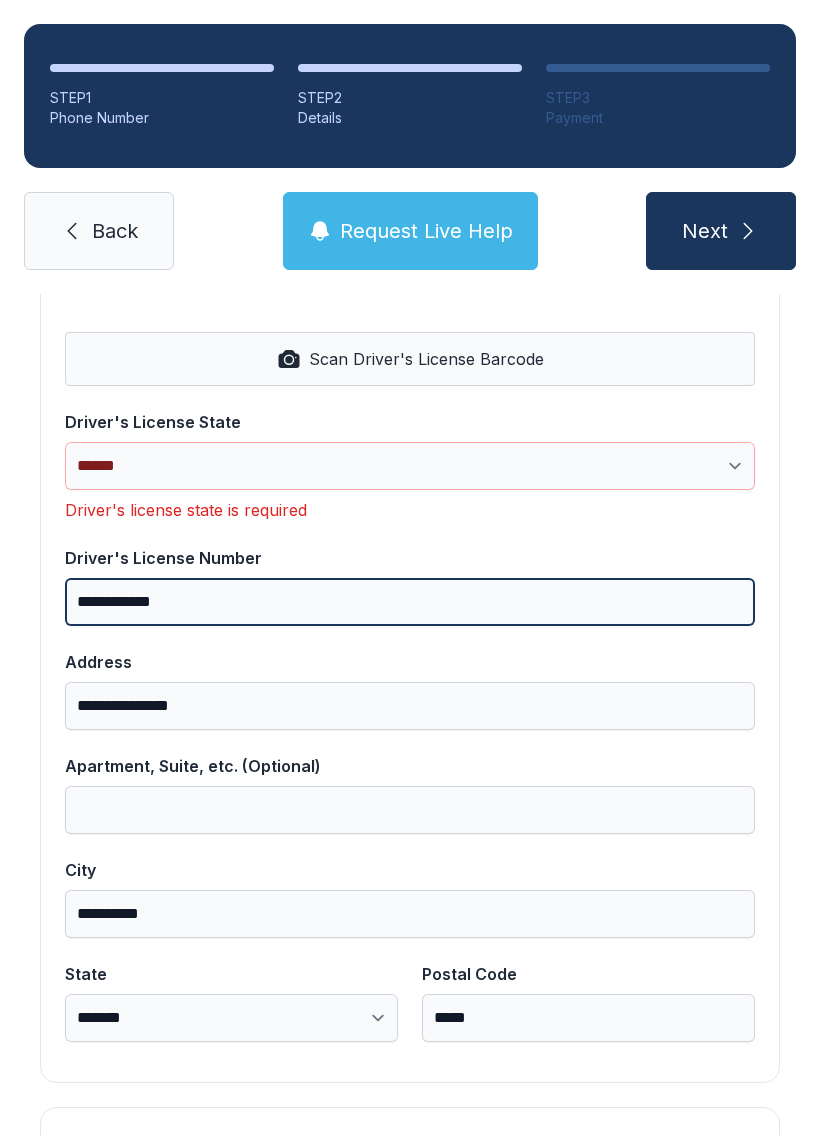 type on "**********" 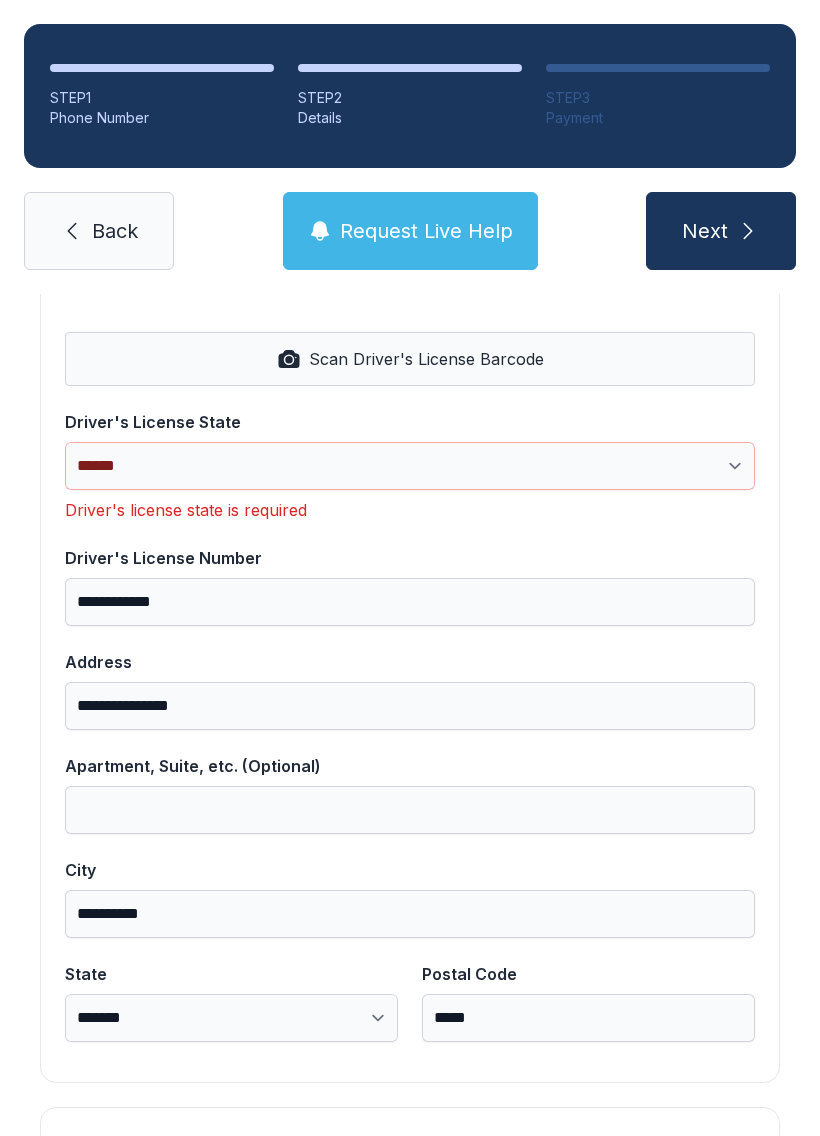 click on "Next" at bounding box center (721, 231) 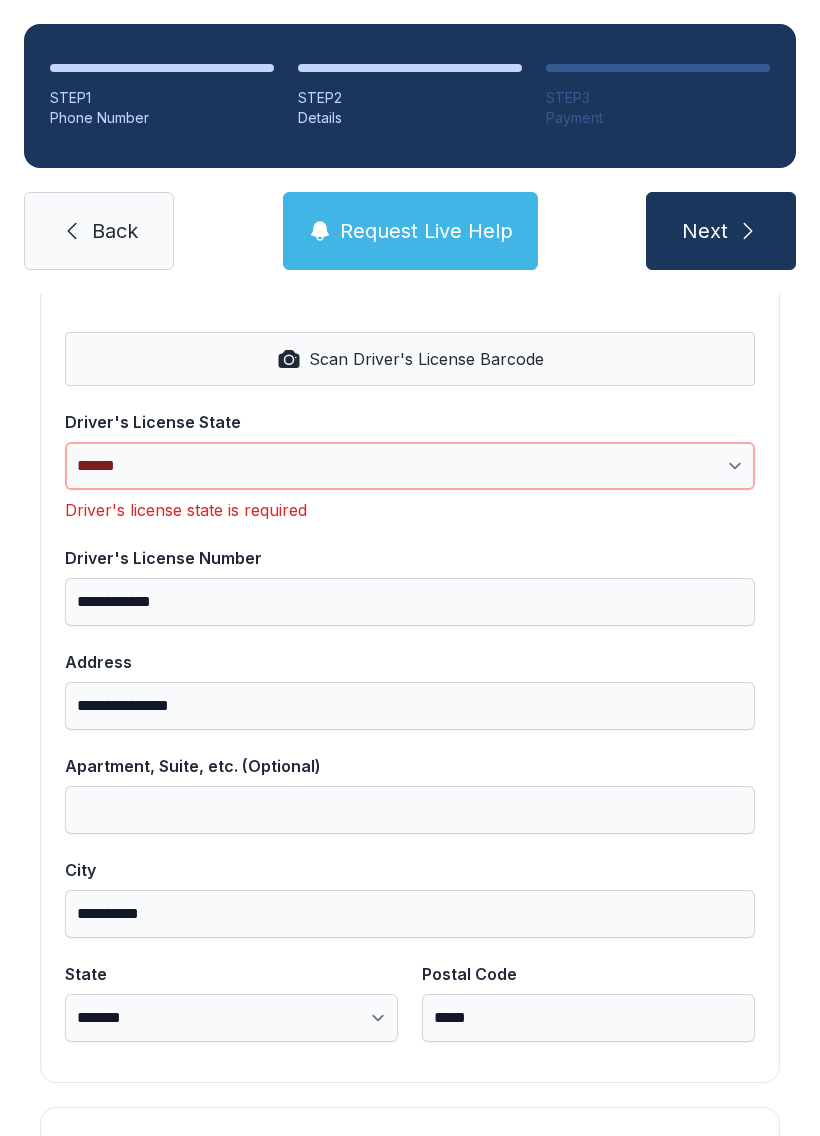 click on "**********" at bounding box center (410, 466) 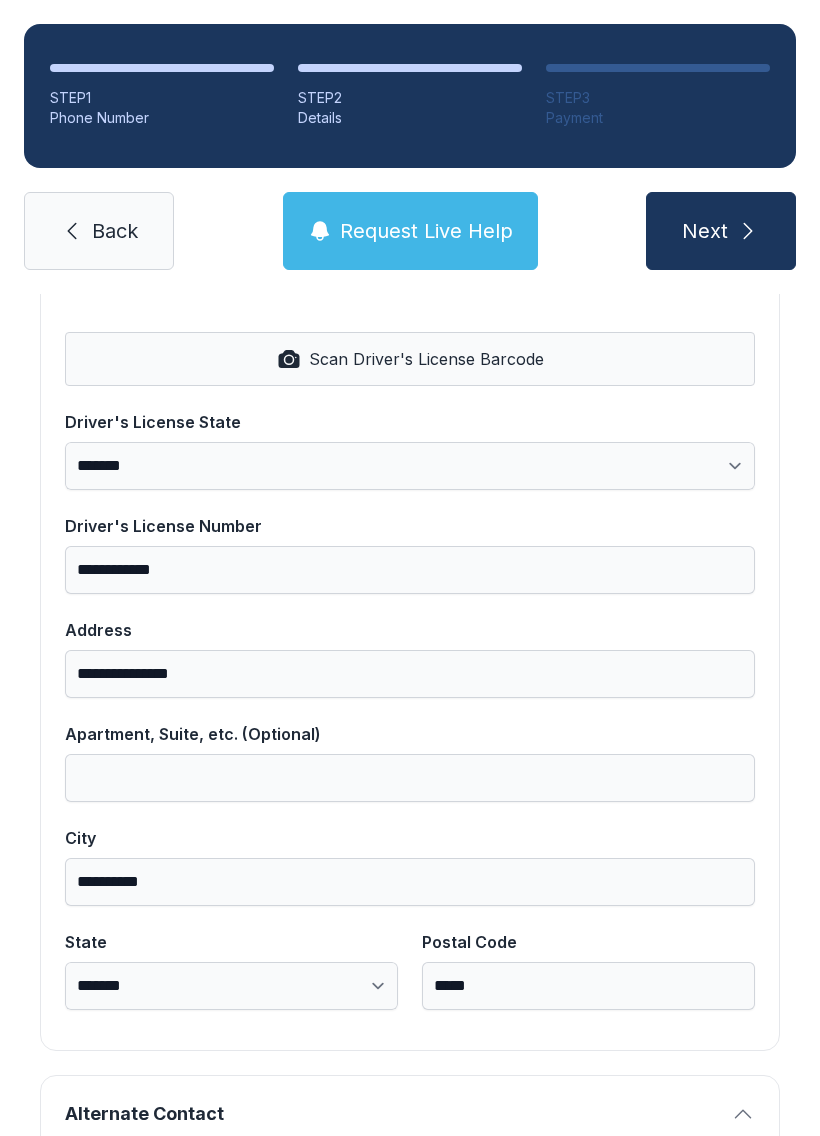 click on "Next" at bounding box center (721, 231) 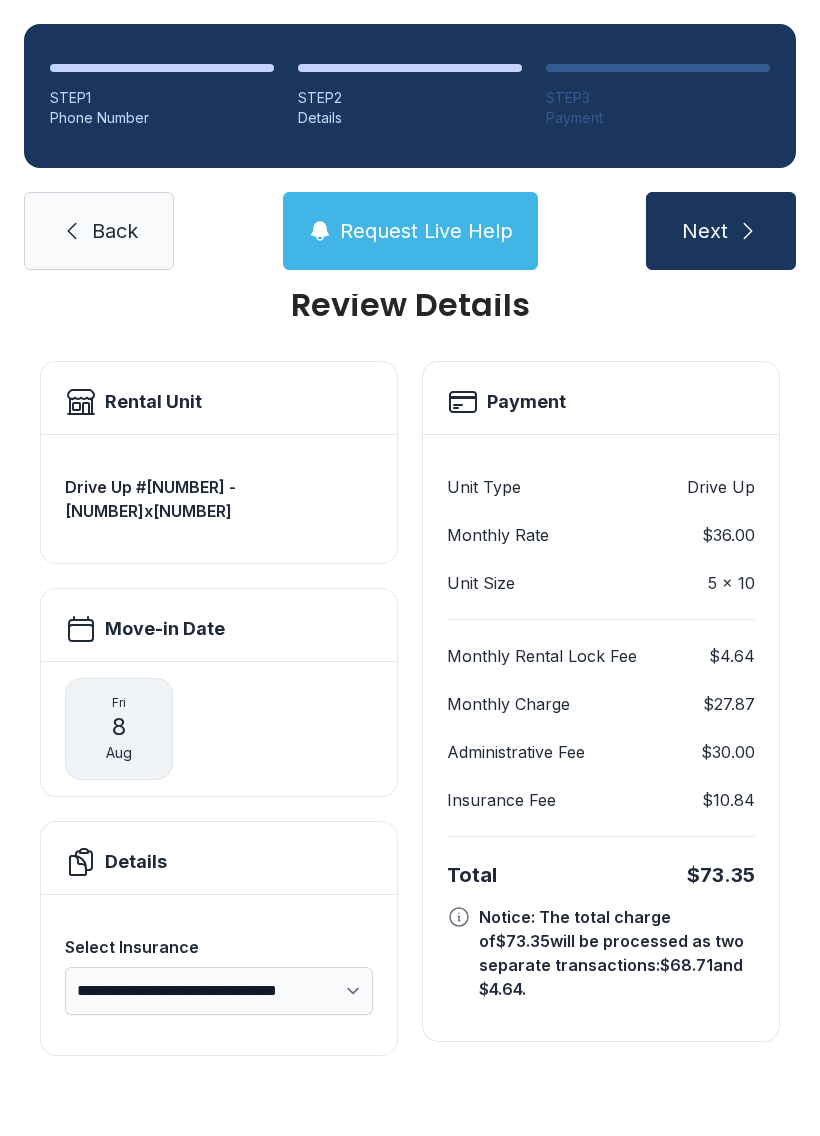 scroll, scrollTop: 0, scrollLeft: 0, axis: both 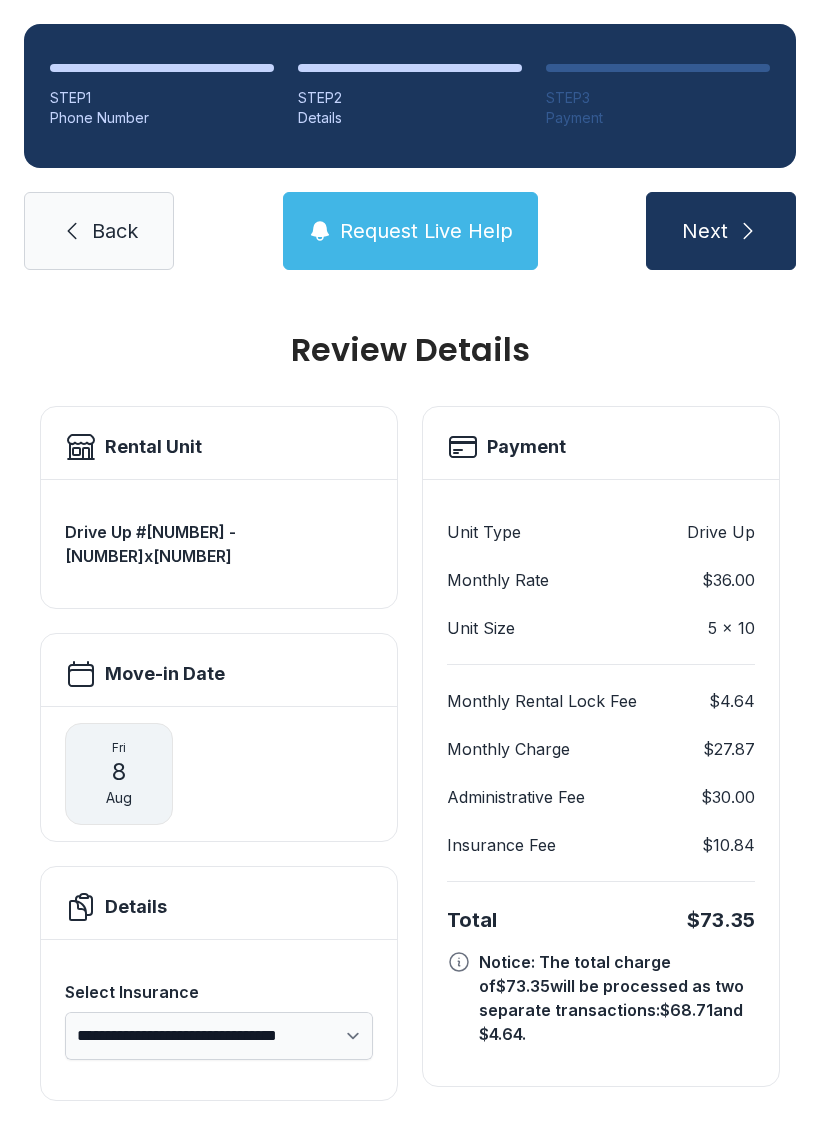 click on "Next" at bounding box center [705, 231] 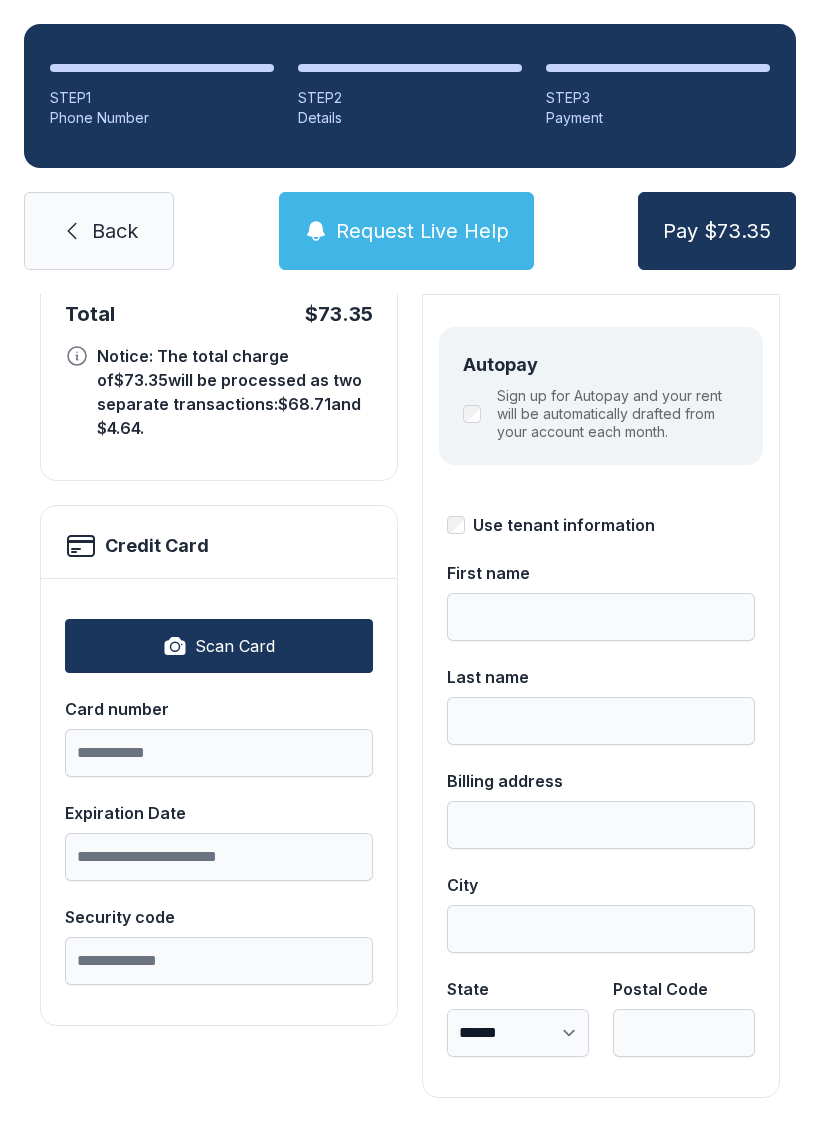 scroll, scrollTop: 218, scrollLeft: 0, axis: vertical 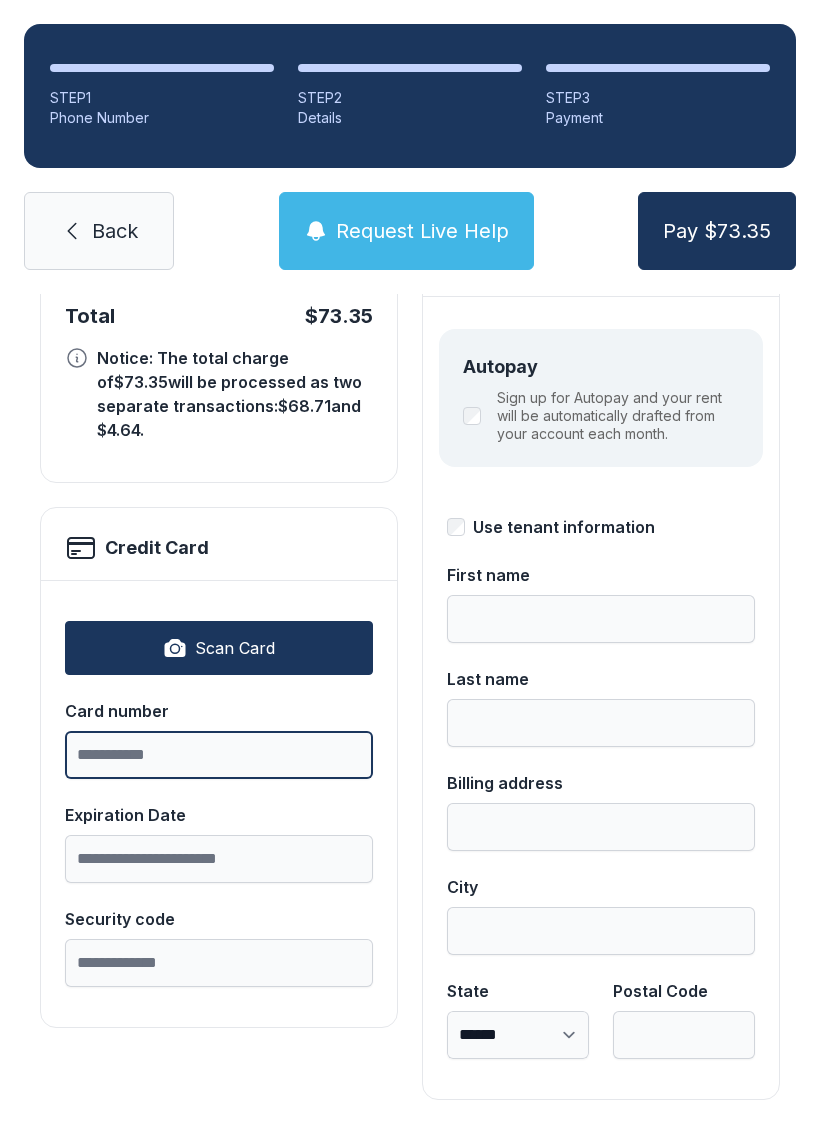 click on "Card number" at bounding box center (219, 755) 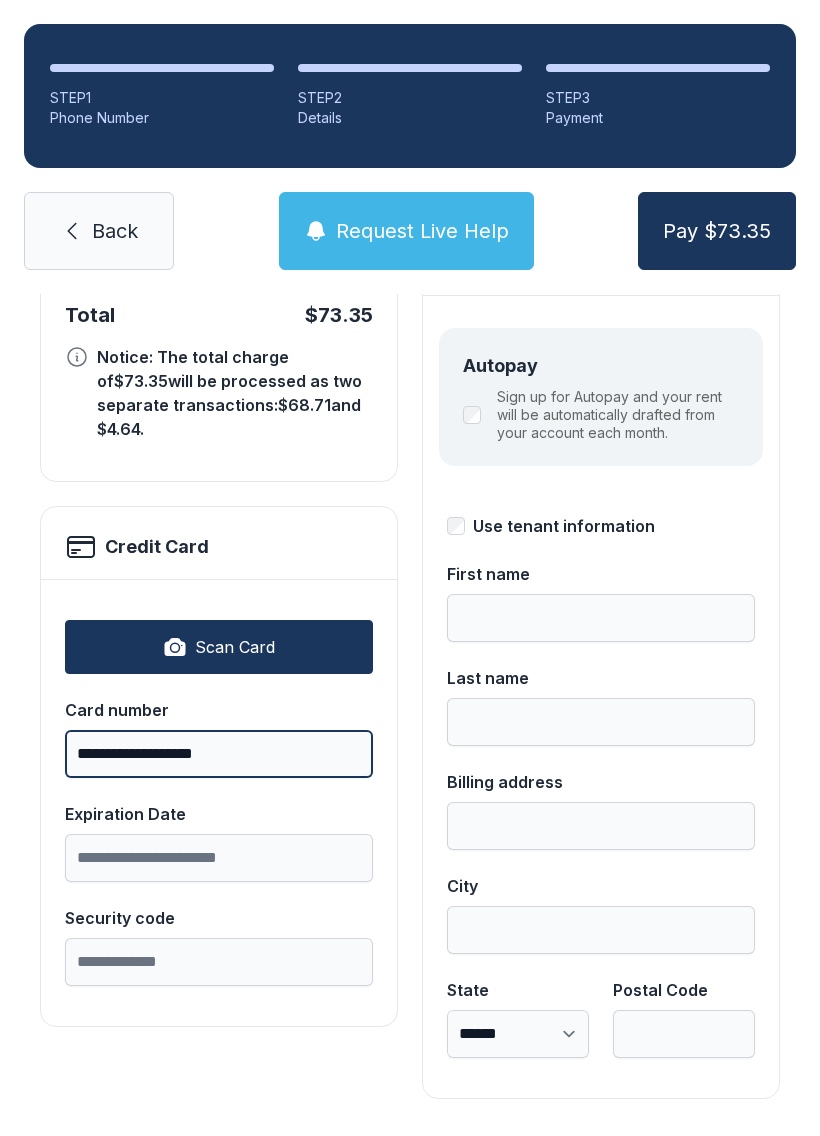 scroll, scrollTop: 218, scrollLeft: 0, axis: vertical 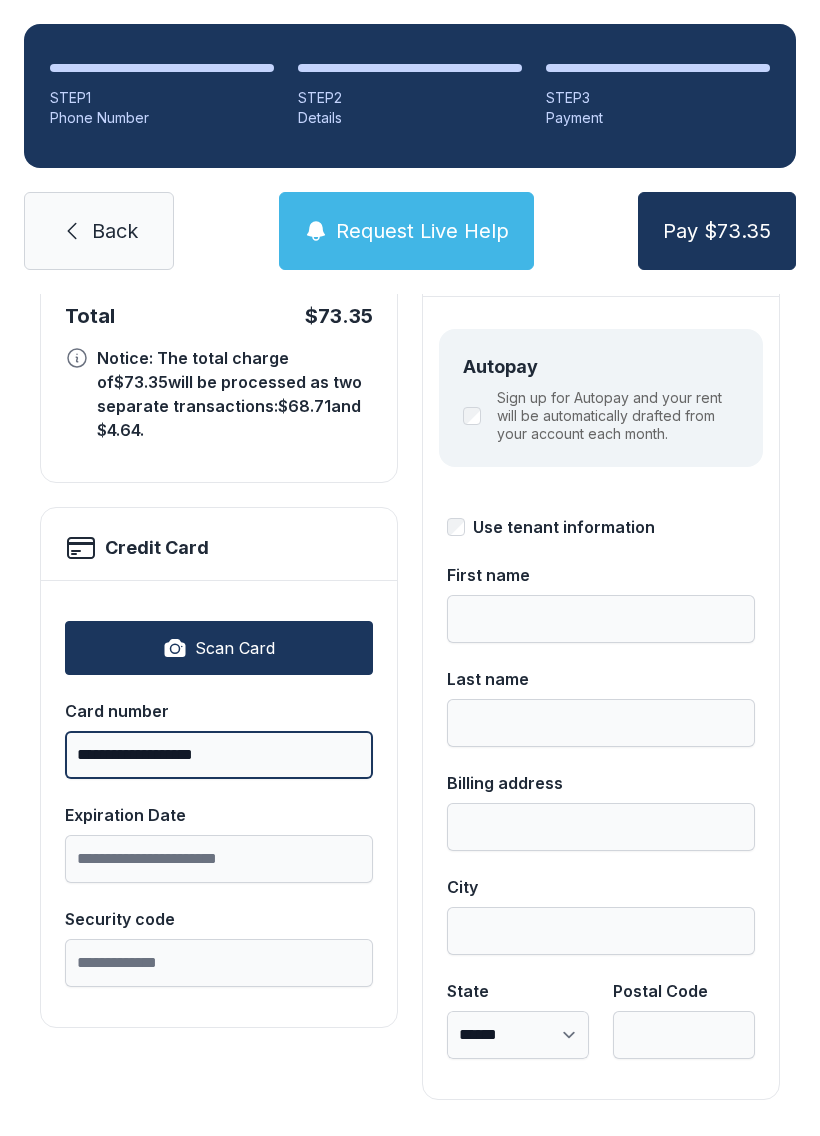 type on "**********" 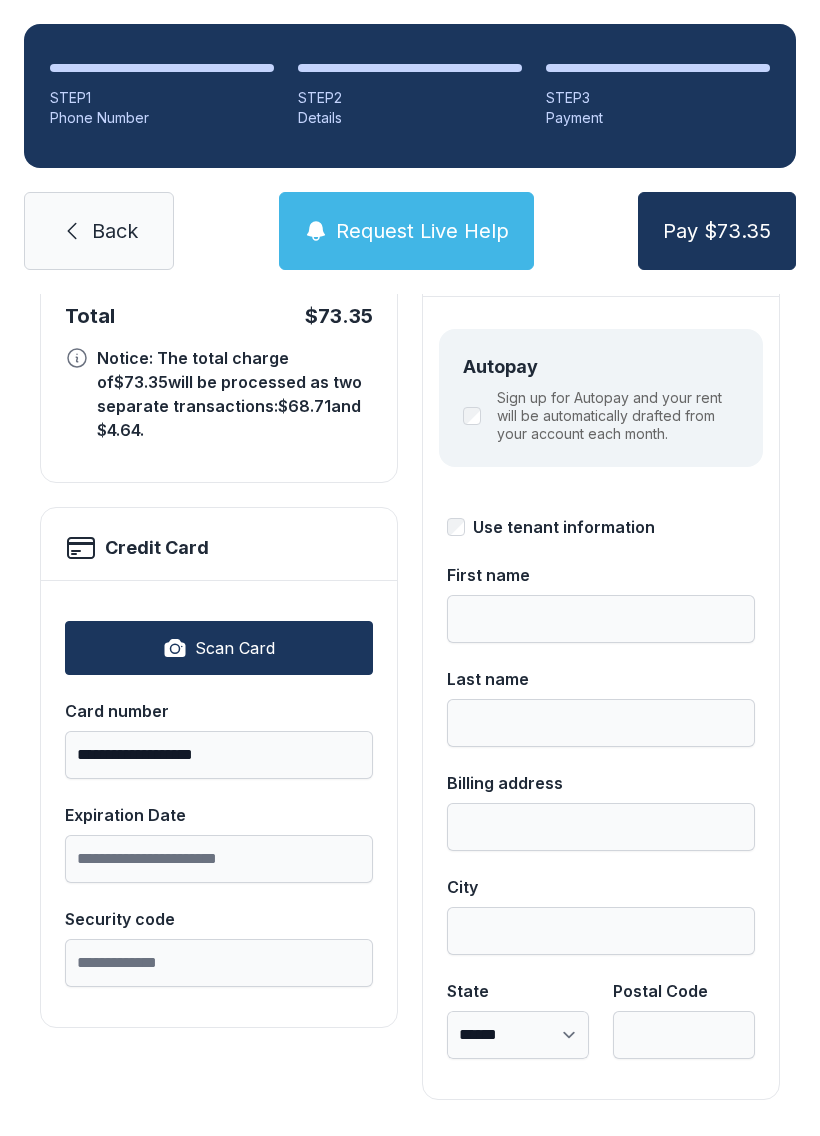 click on "Expiration Date" at bounding box center [219, 815] 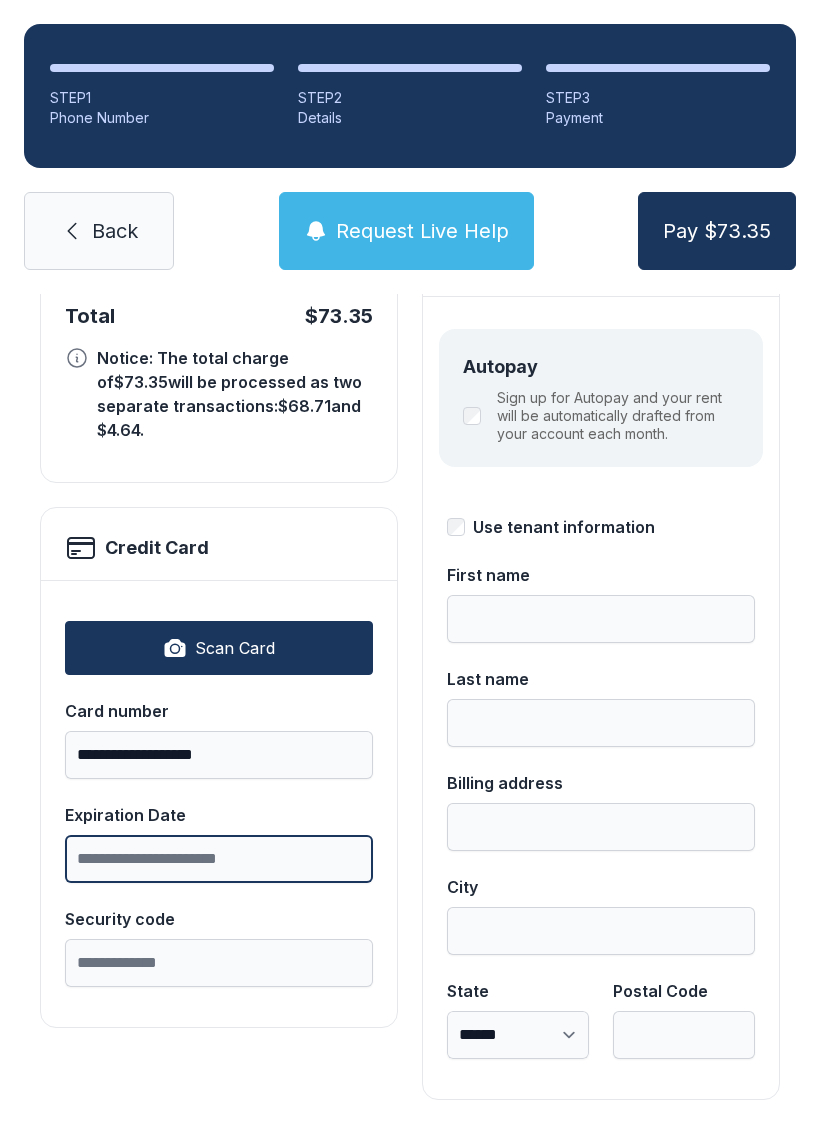 scroll, scrollTop: 44, scrollLeft: 0, axis: vertical 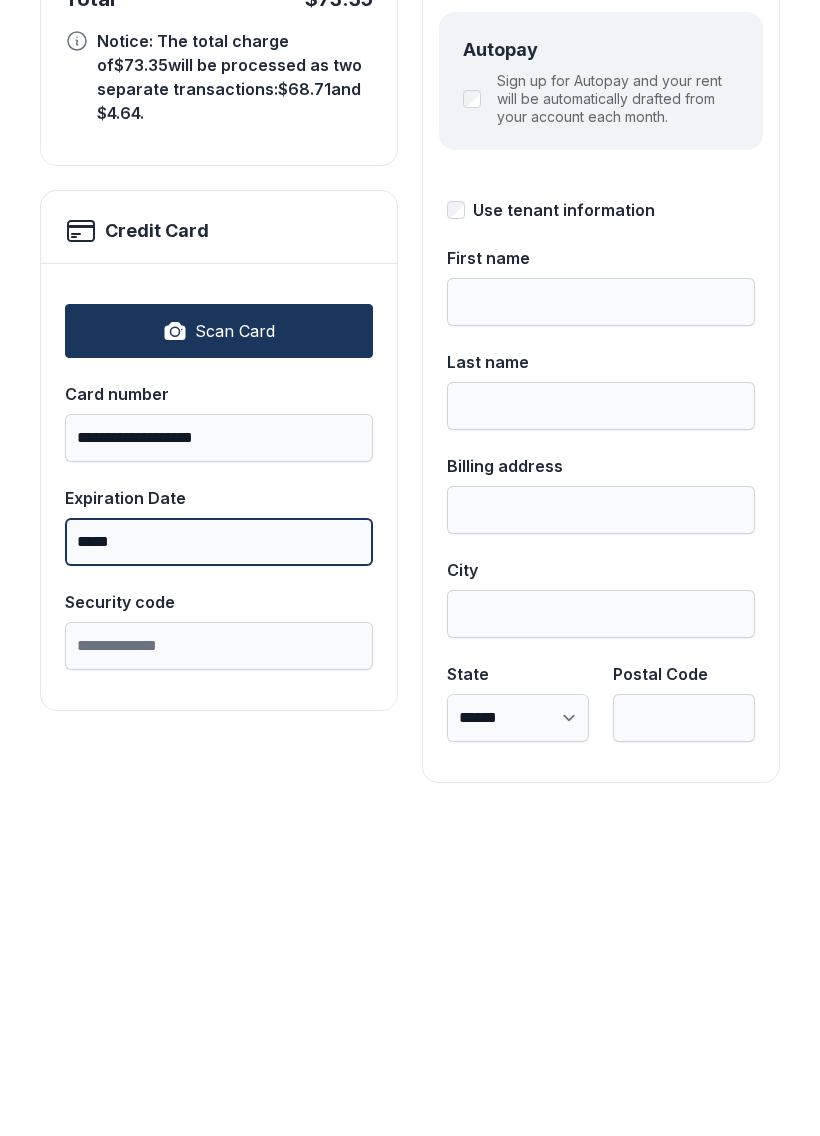 type on "*****" 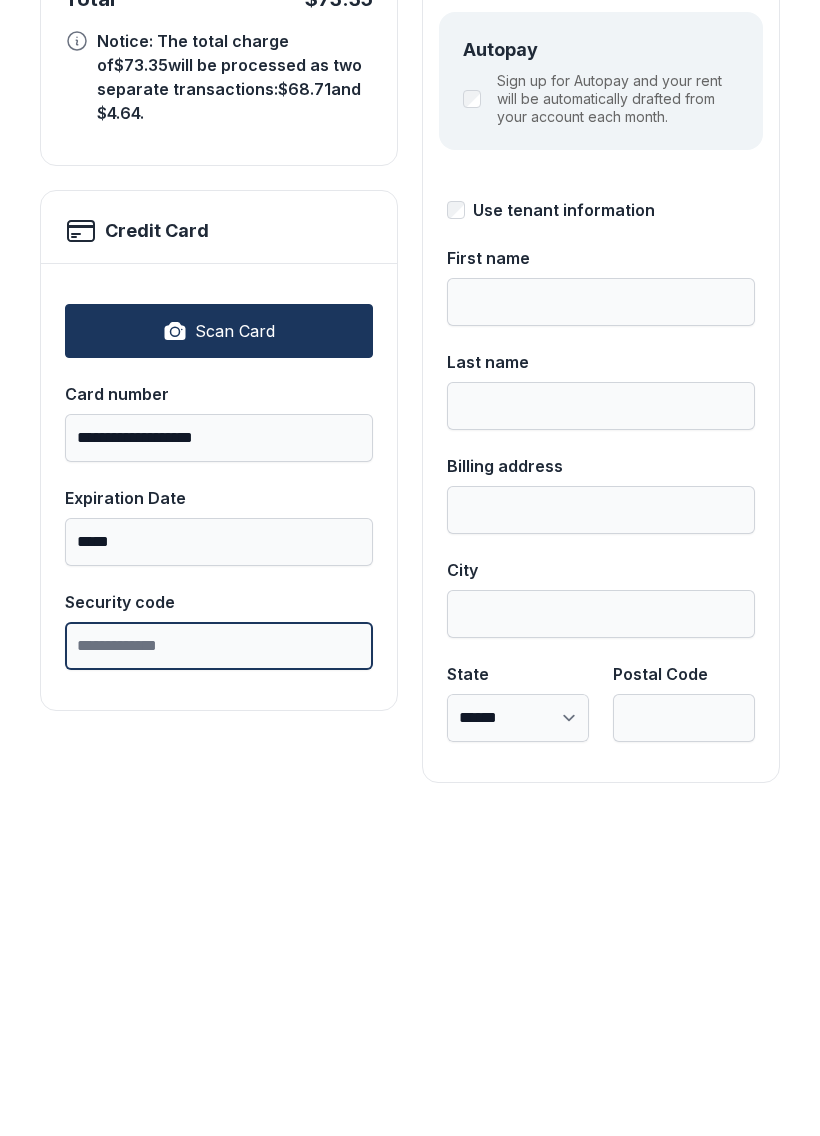 click on "Security code" at bounding box center (219, 963) 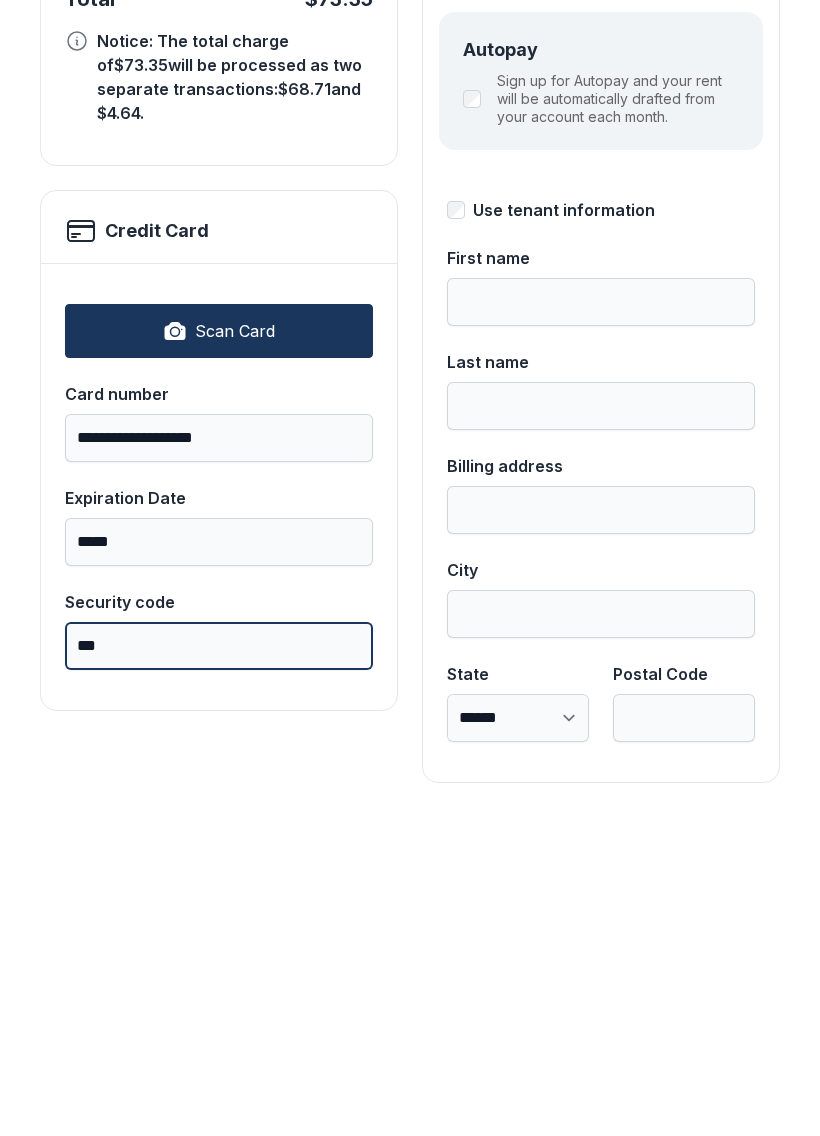 type on "***" 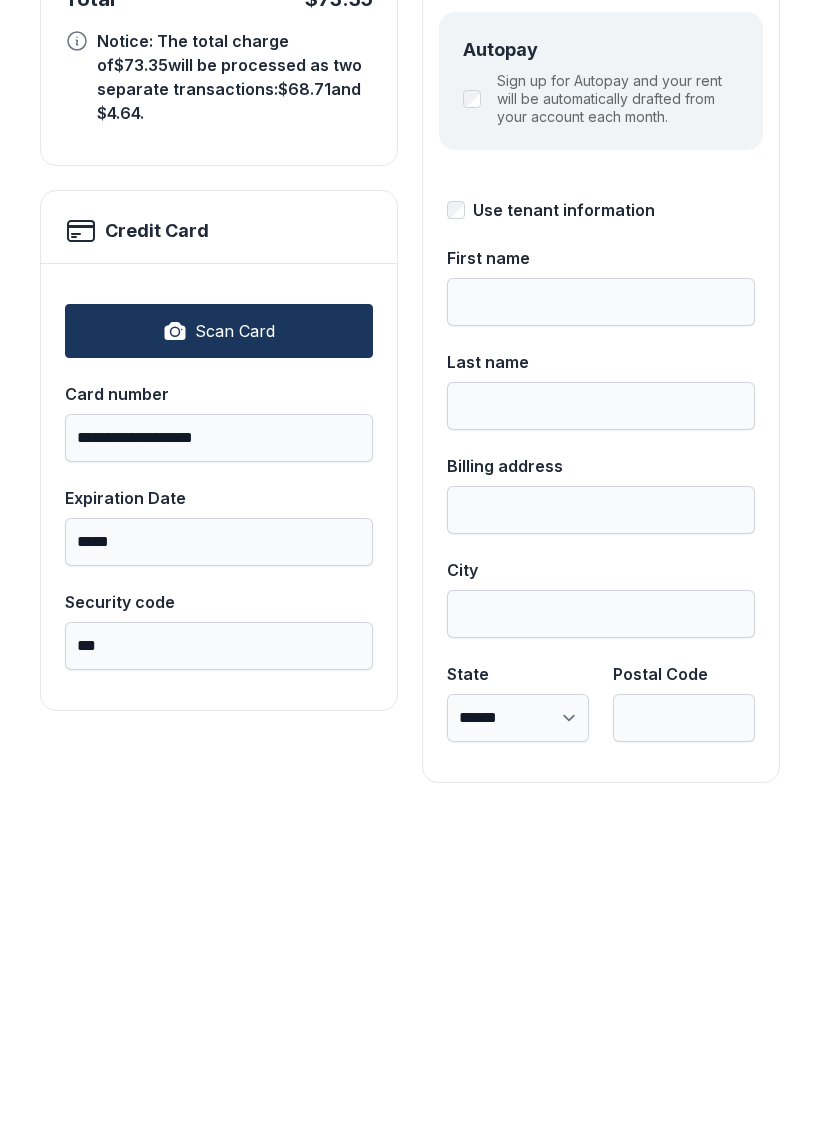 click on "First name" at bounding box center (601, 619) 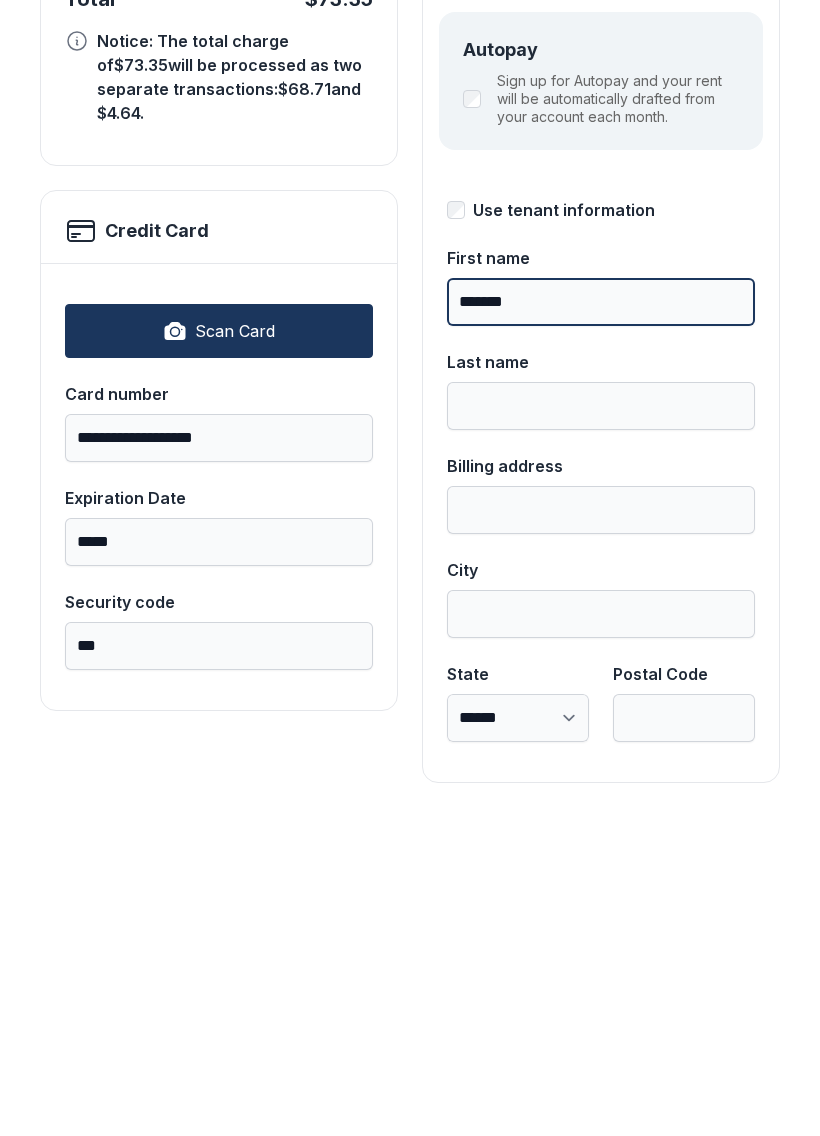 type on "*******" 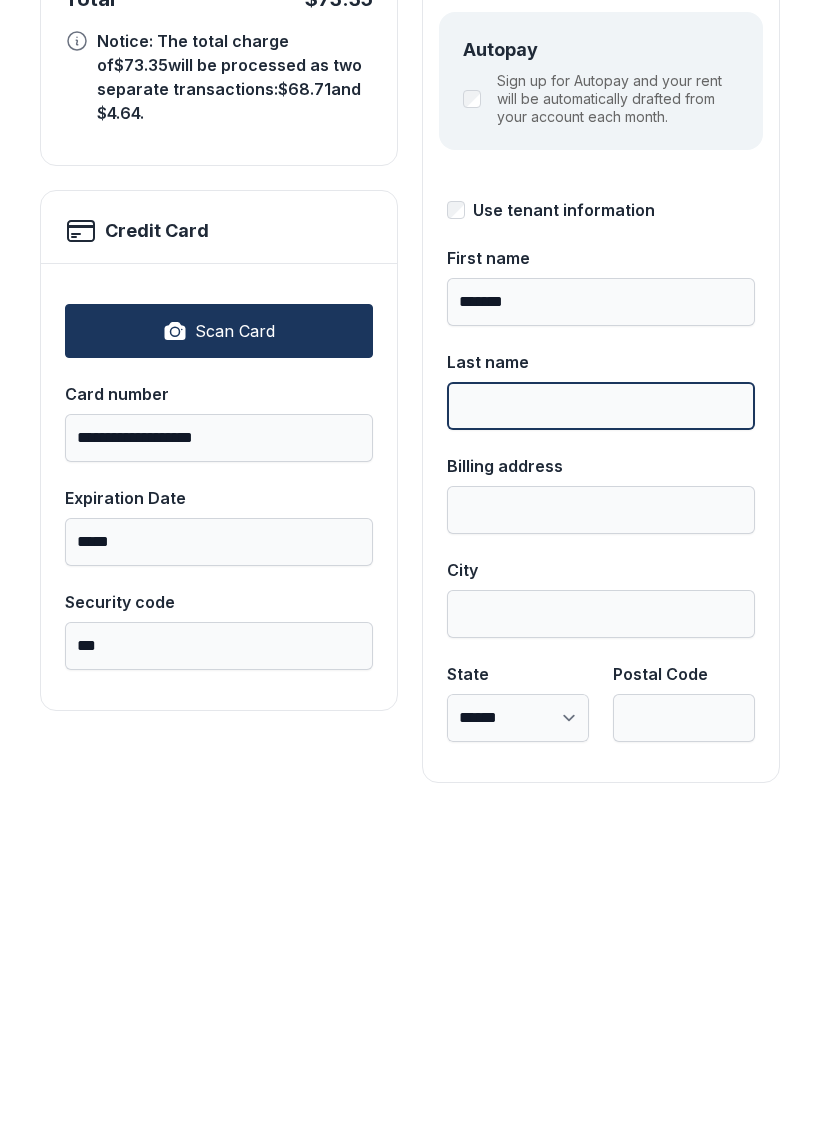 click on "Last name" at bounding box center [601, 723] 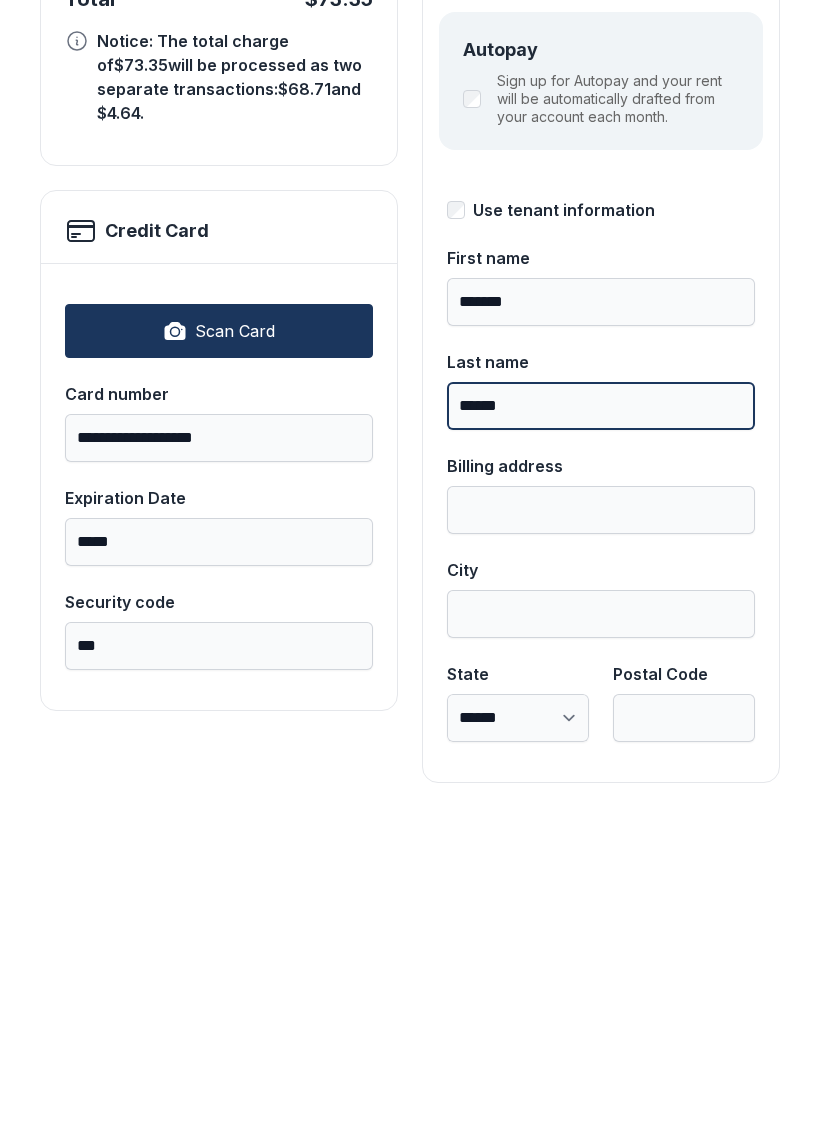 type on "******" 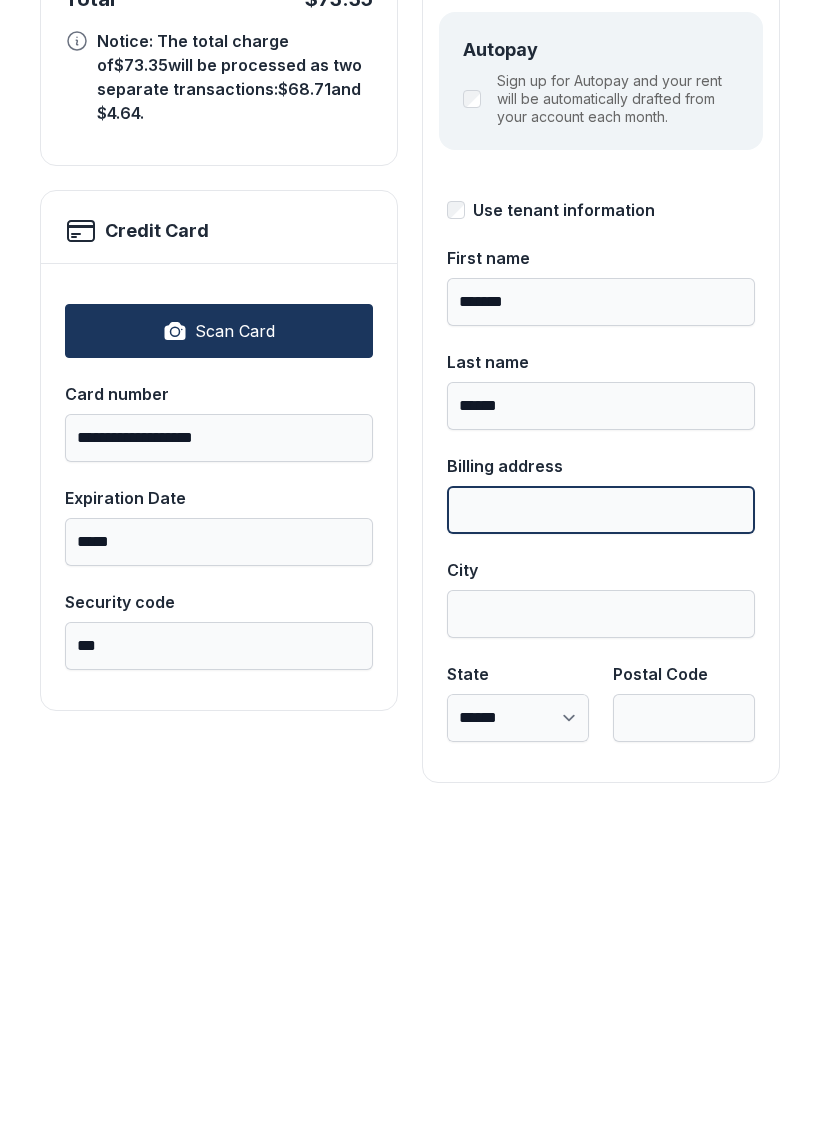click on "Billing address" at bounding box center (601, 827) 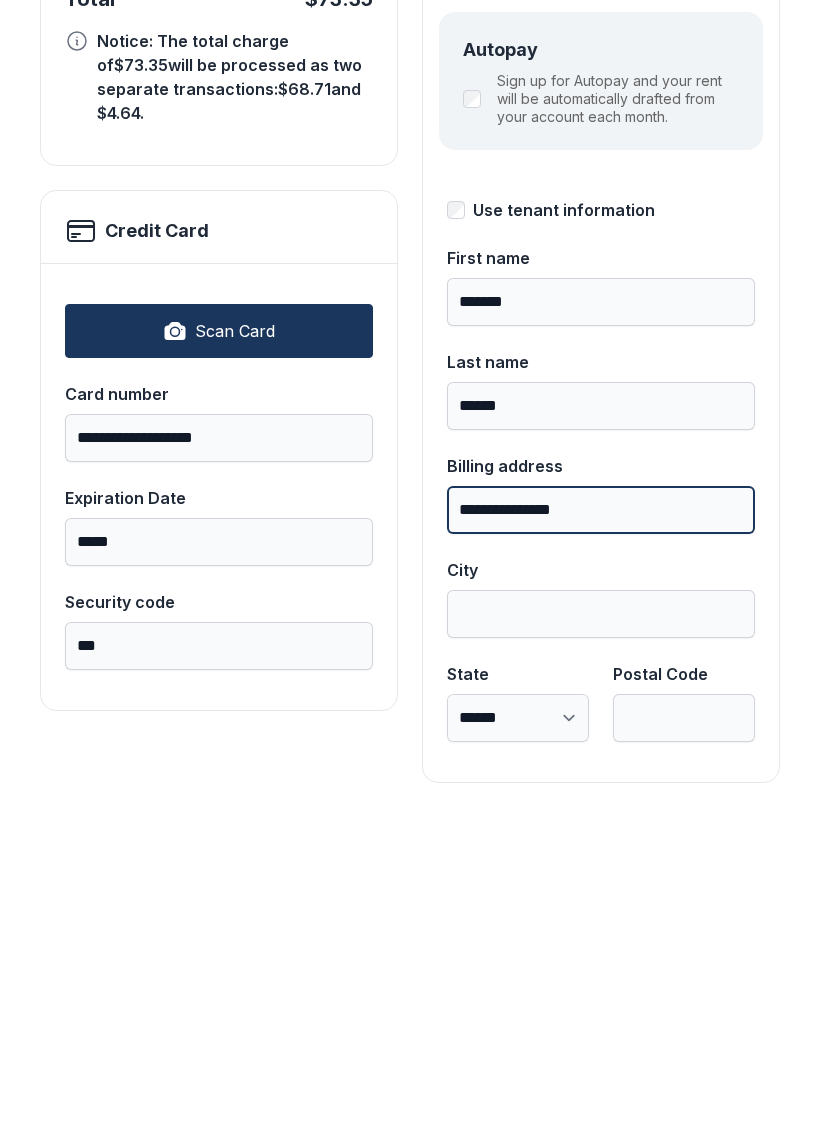 type on "**********" 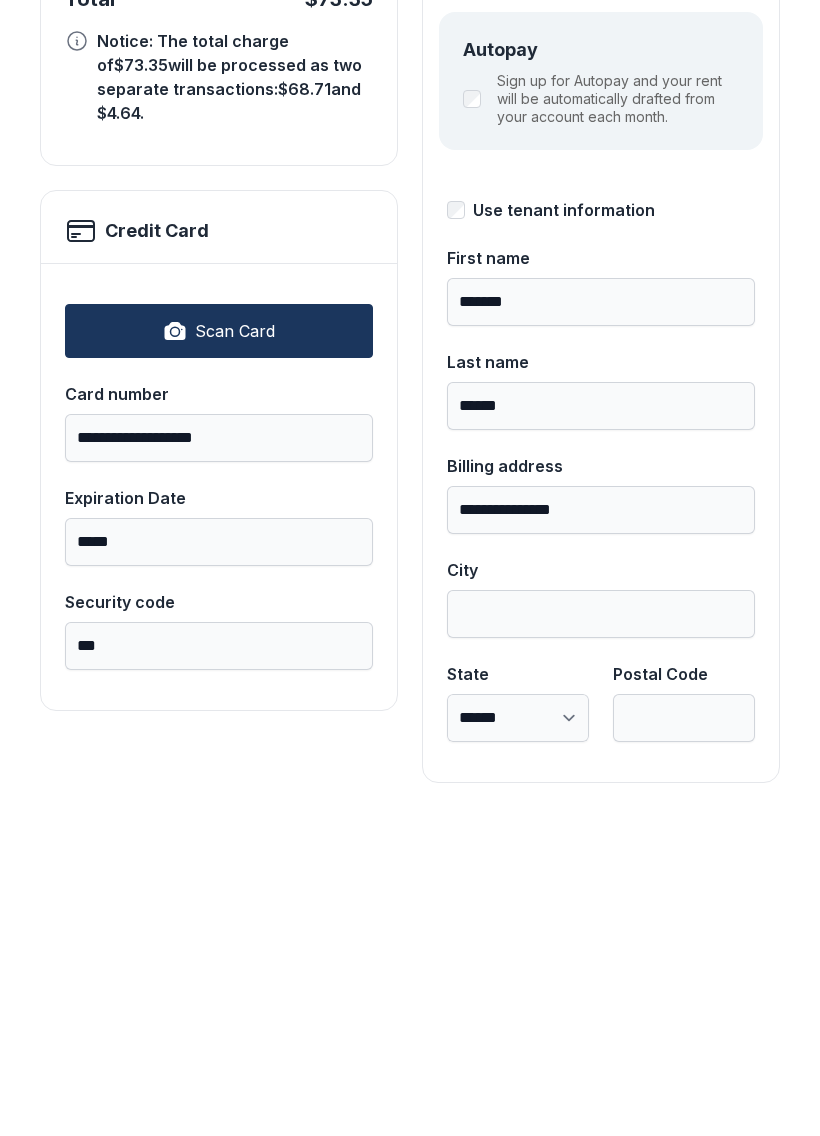 click on "City" at bounding box center (601, 931) 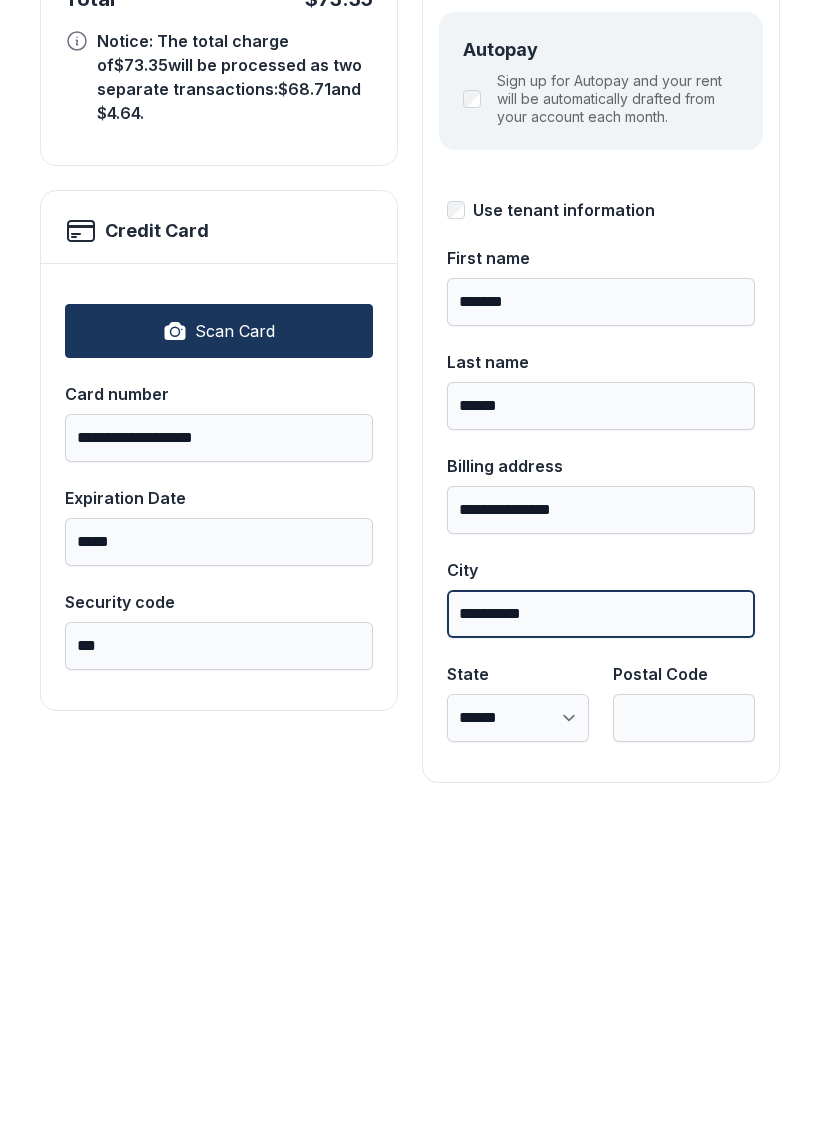 type on "**********" 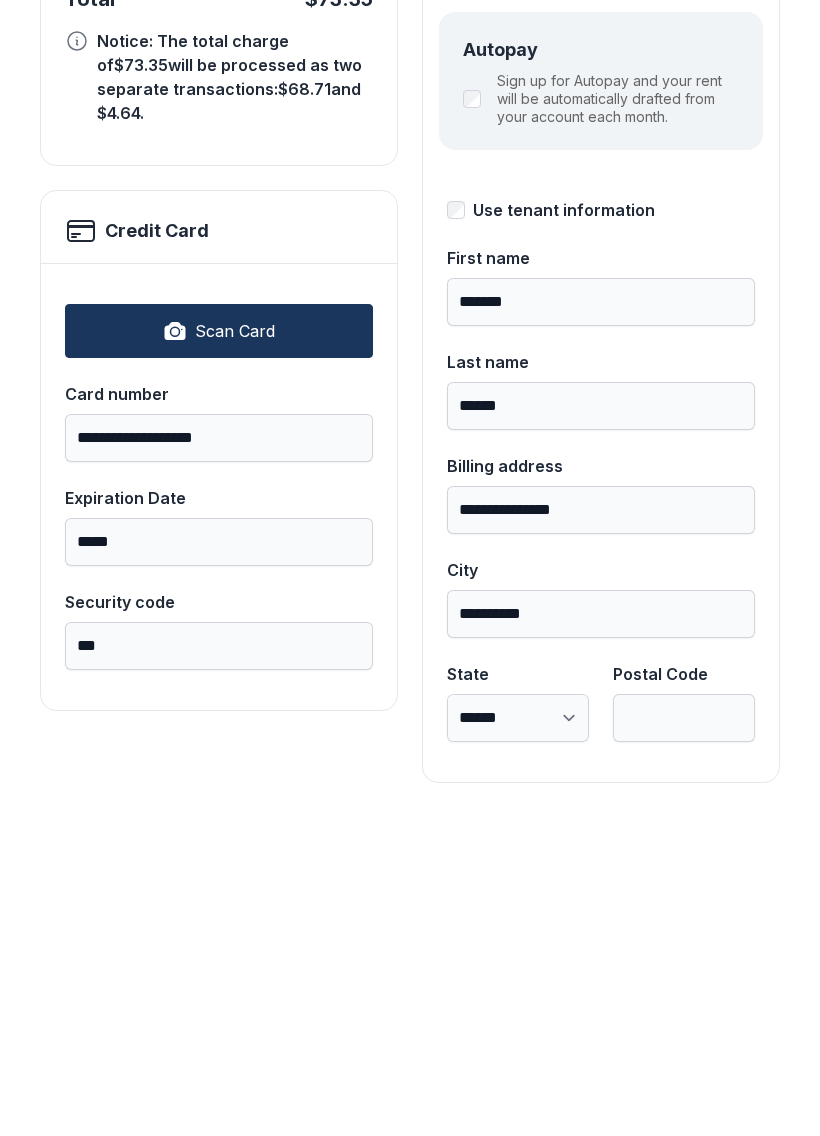 click on "**********" at bounding box center (518, 1035) 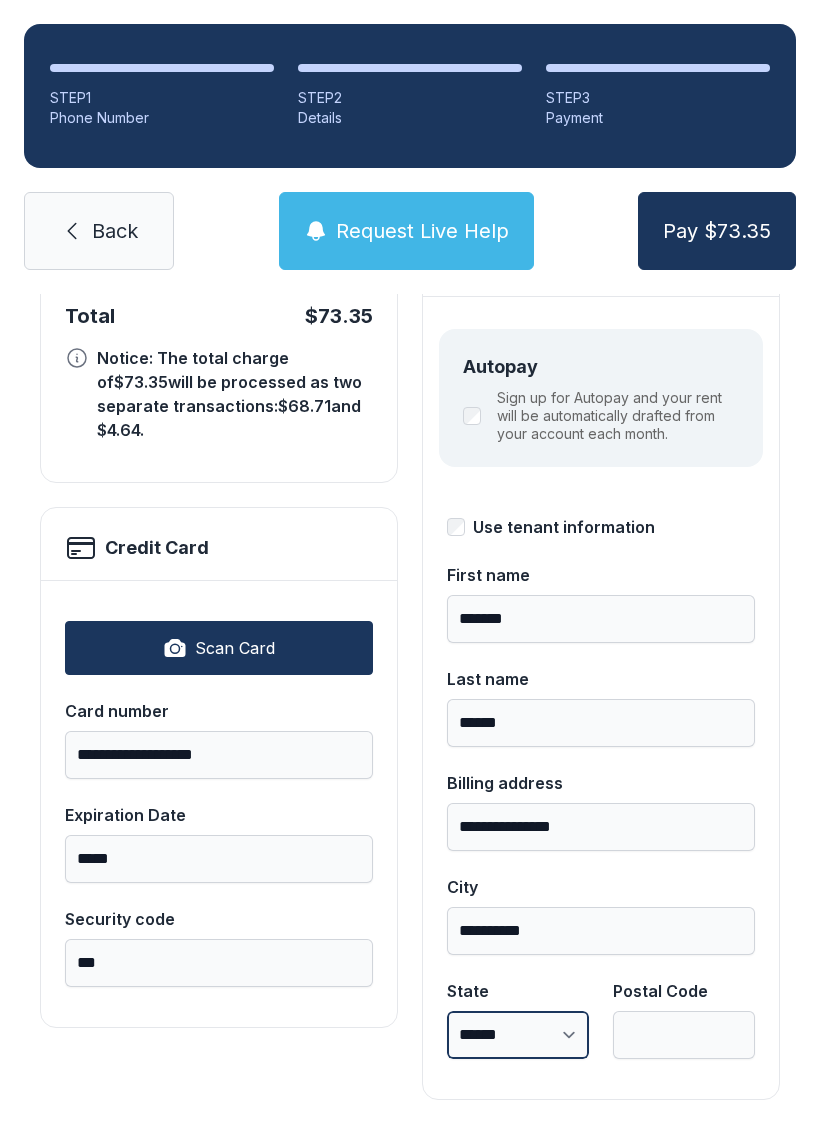 select on "**" 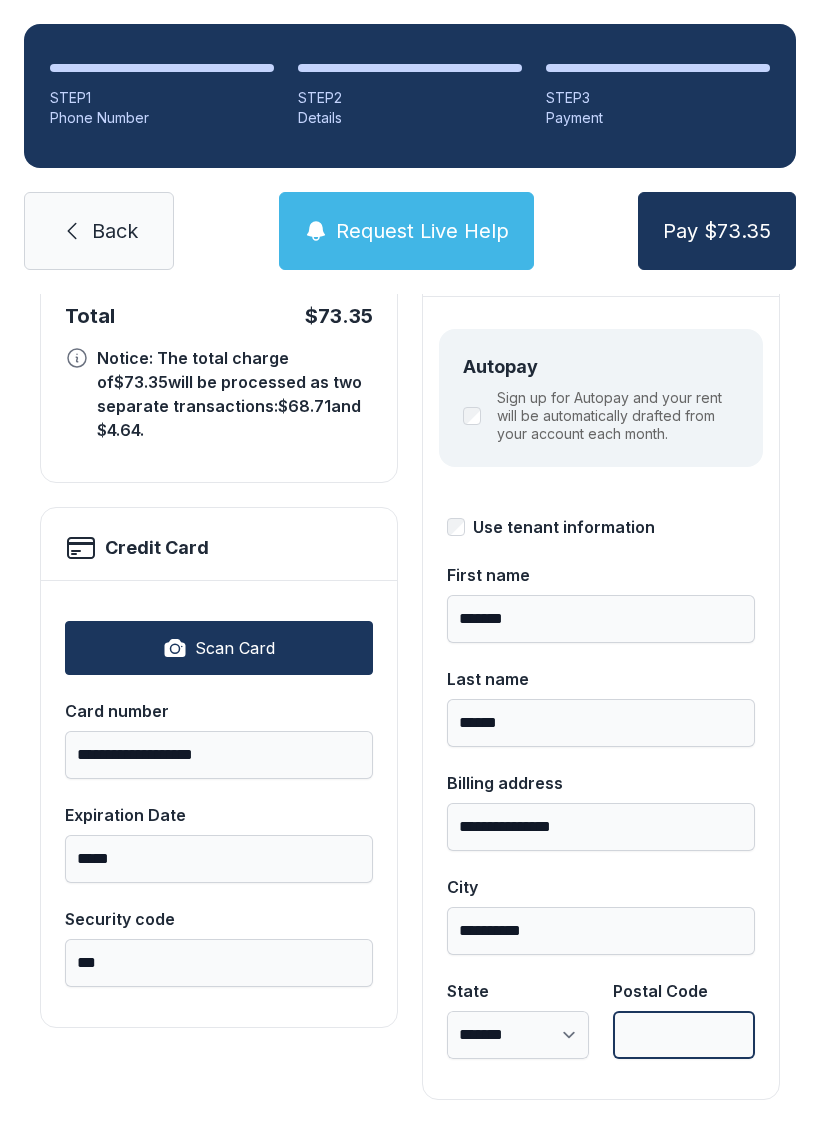 click on "Postal Code" at bounding box center (684, 1035) 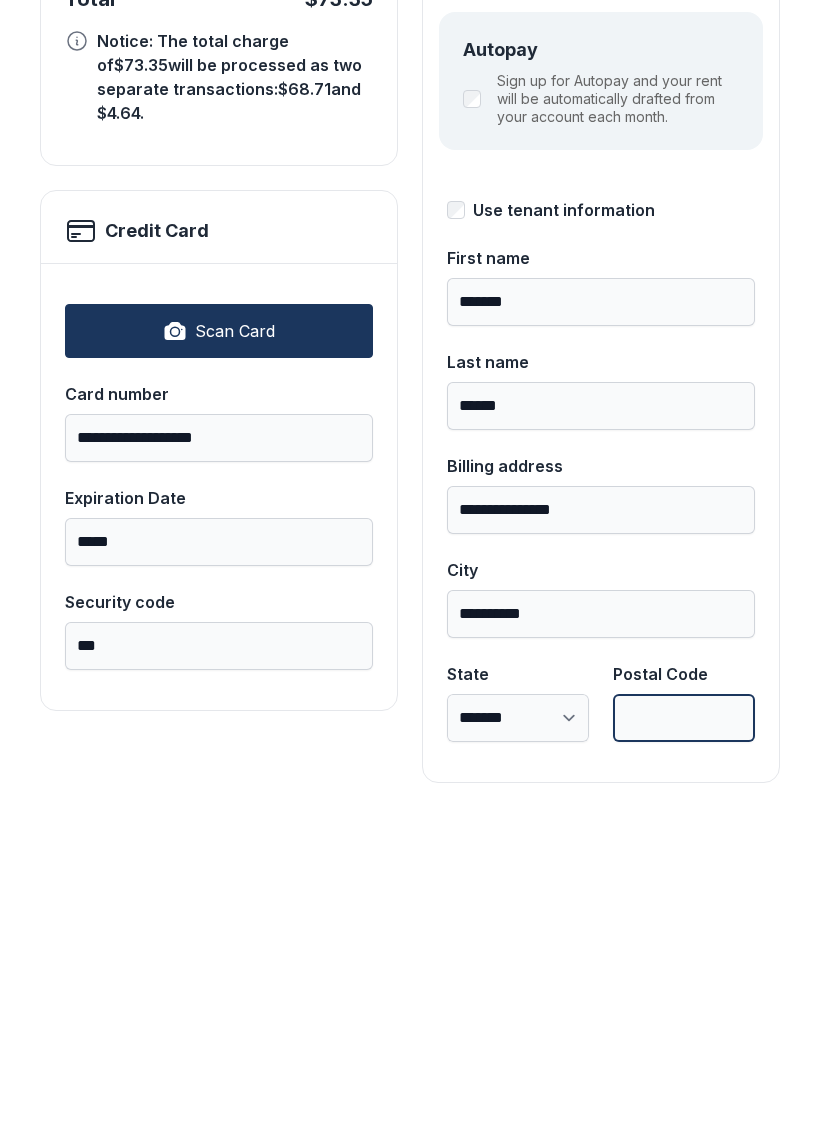 type on "*" 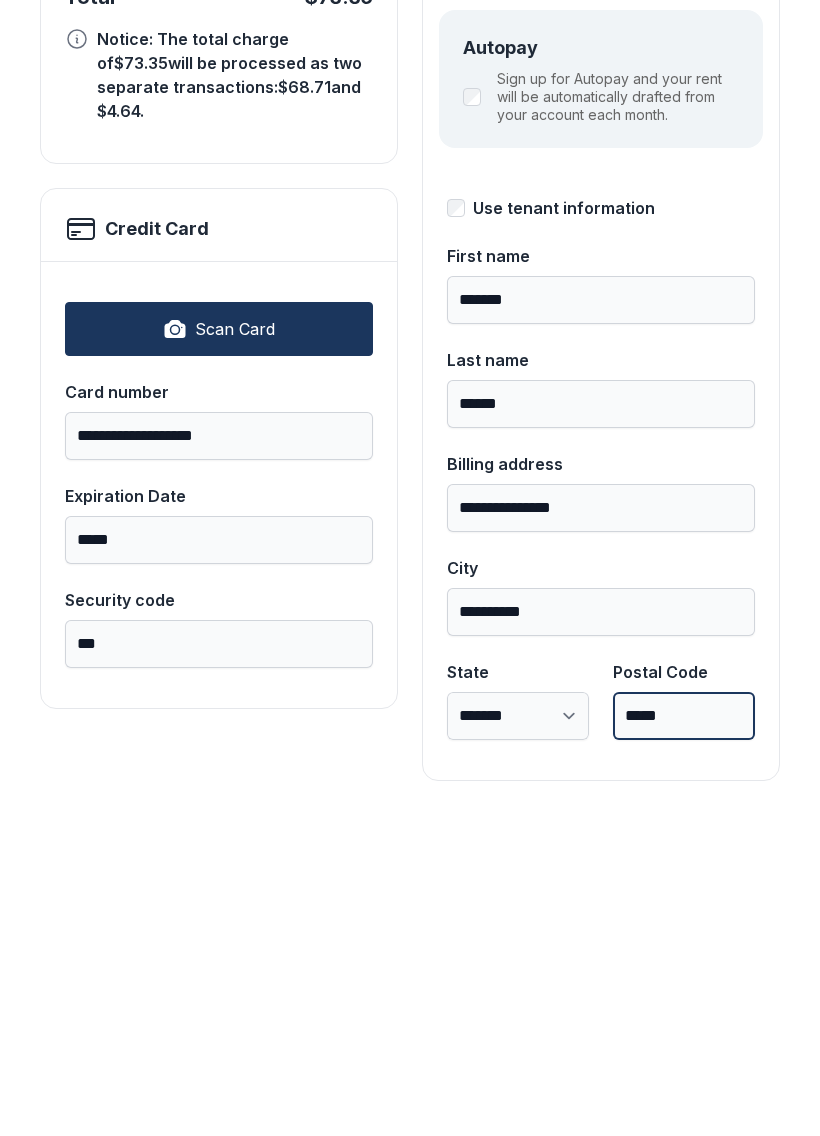 scroll, scrollTop: 218, scrollLeft: 0, axis: vertical 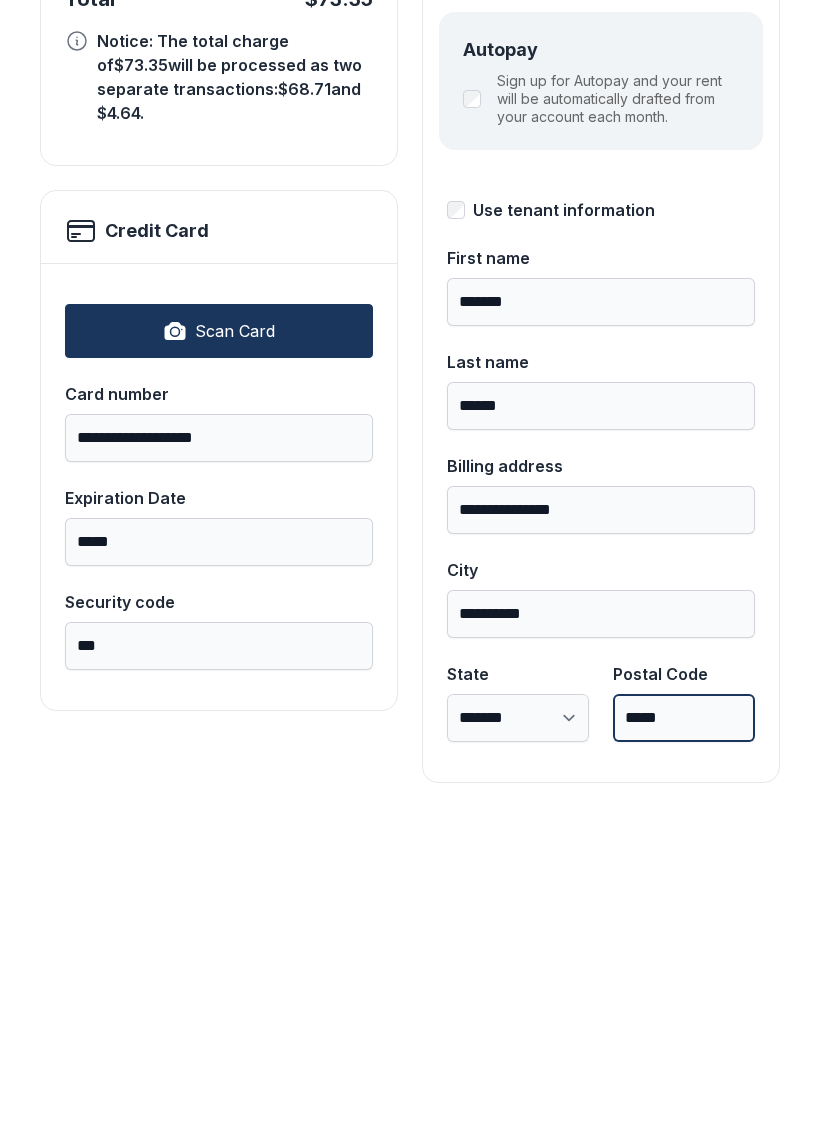 type on "*****" 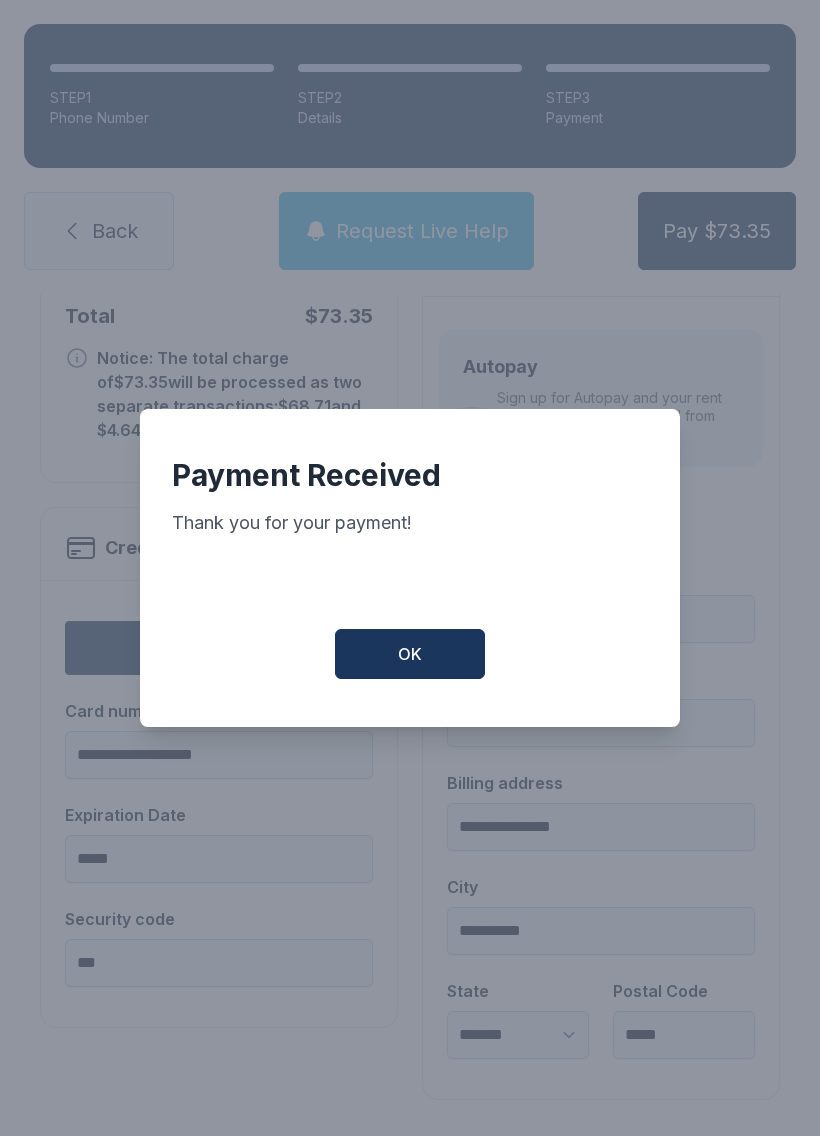click on "OK" at bounding box center (410, 654) 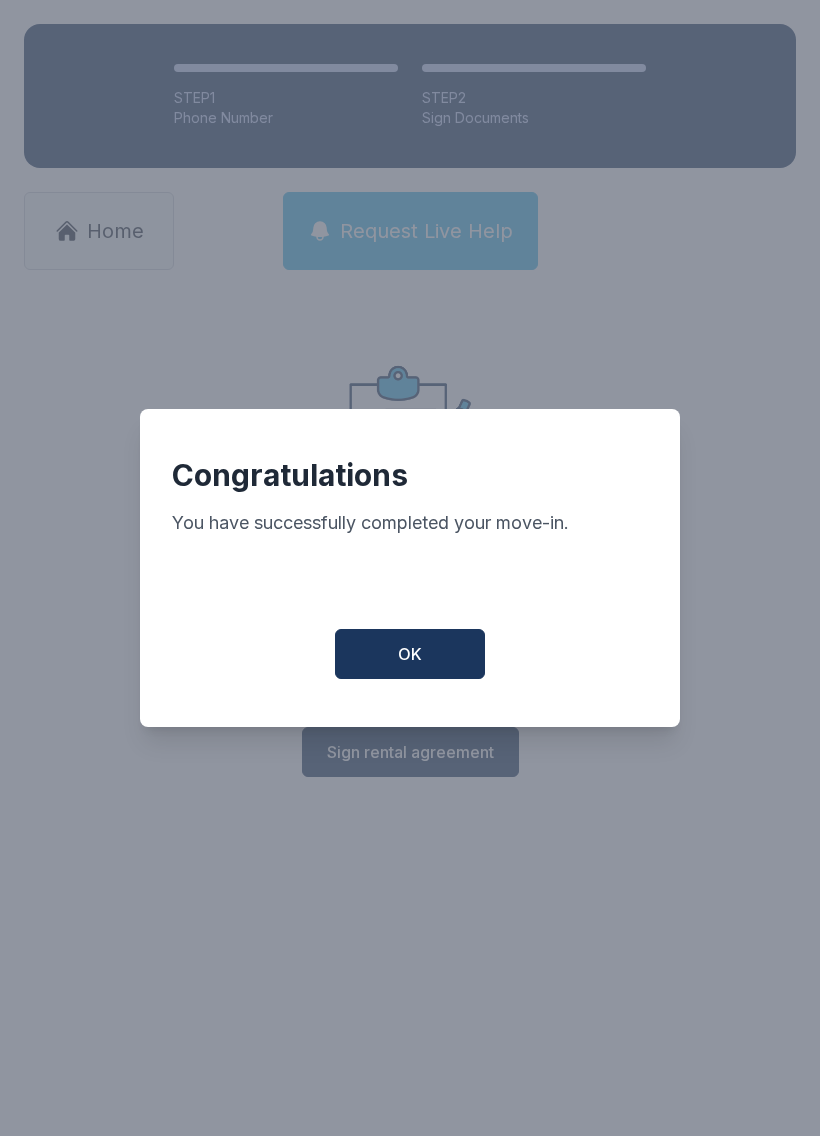 click on "OK" at bounding box center (410, 654) 